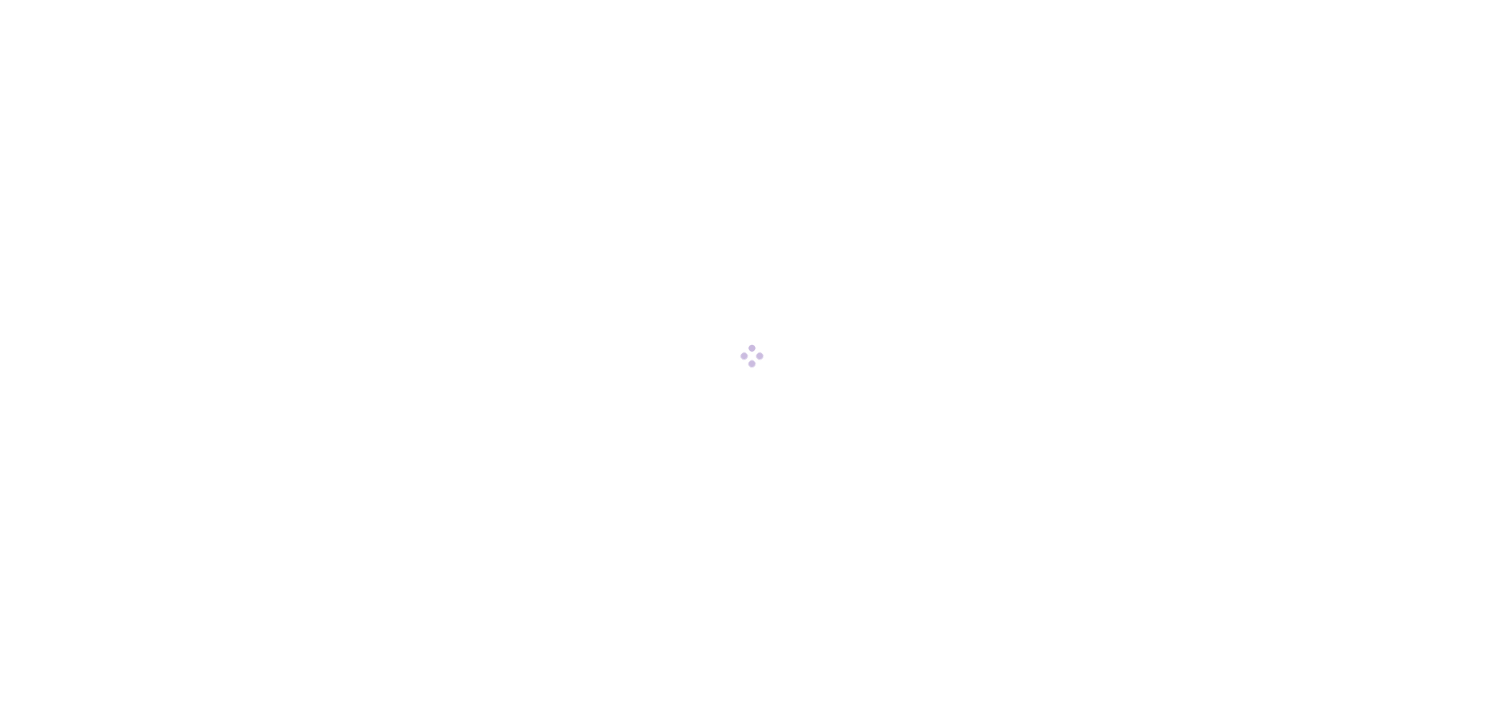 scroll, scrollTop: 0, scrollLeft: 0, axis: both 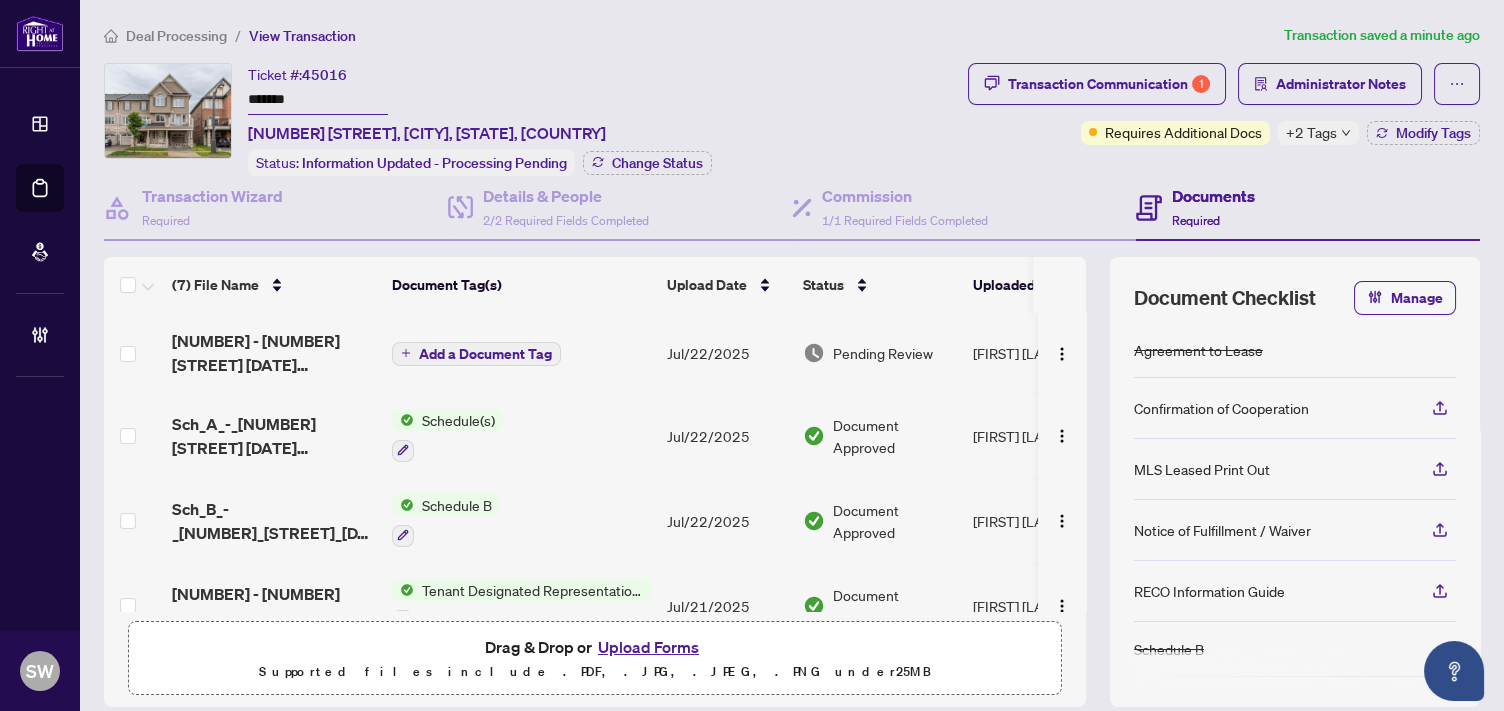 click on "*******" at bounding box center (318, 100) 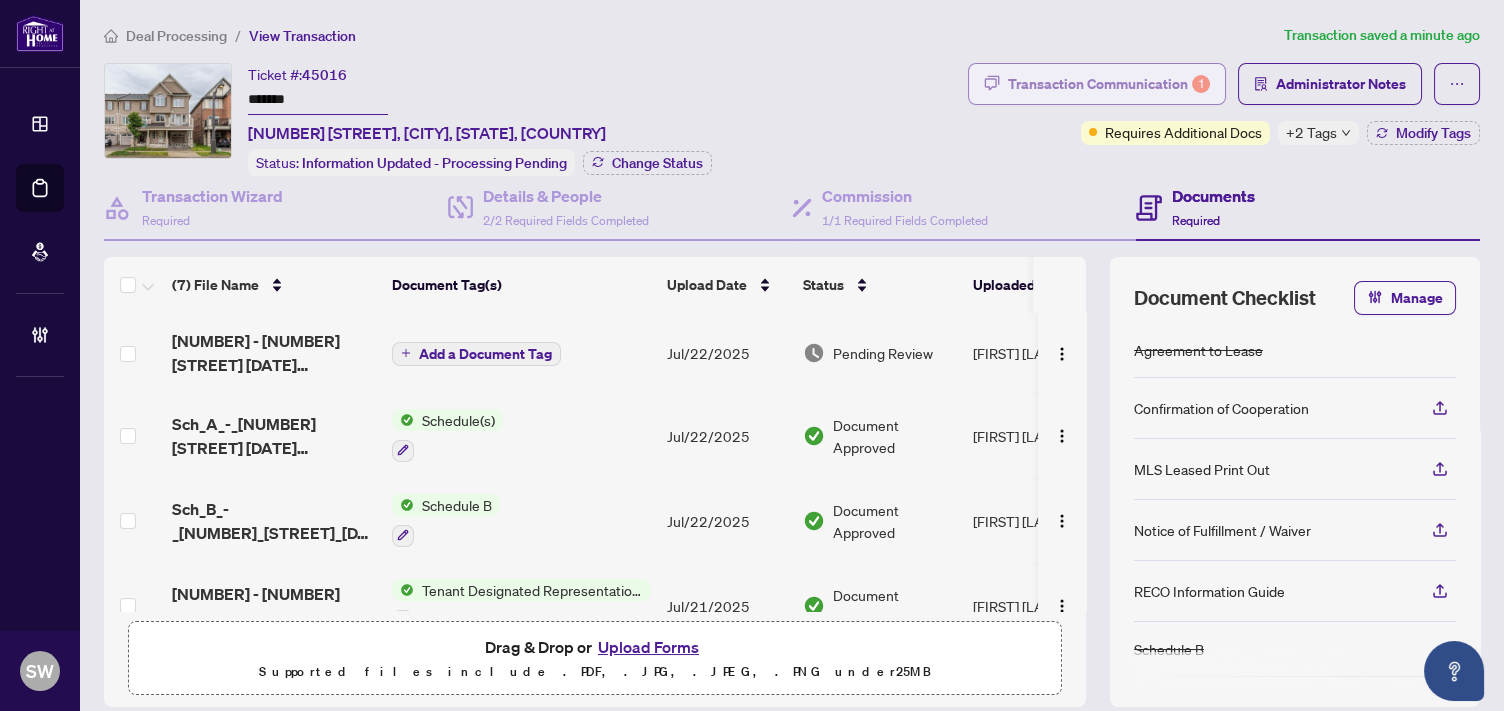 click on "Transaction Communication 1" at bounding box center [1109, 84] 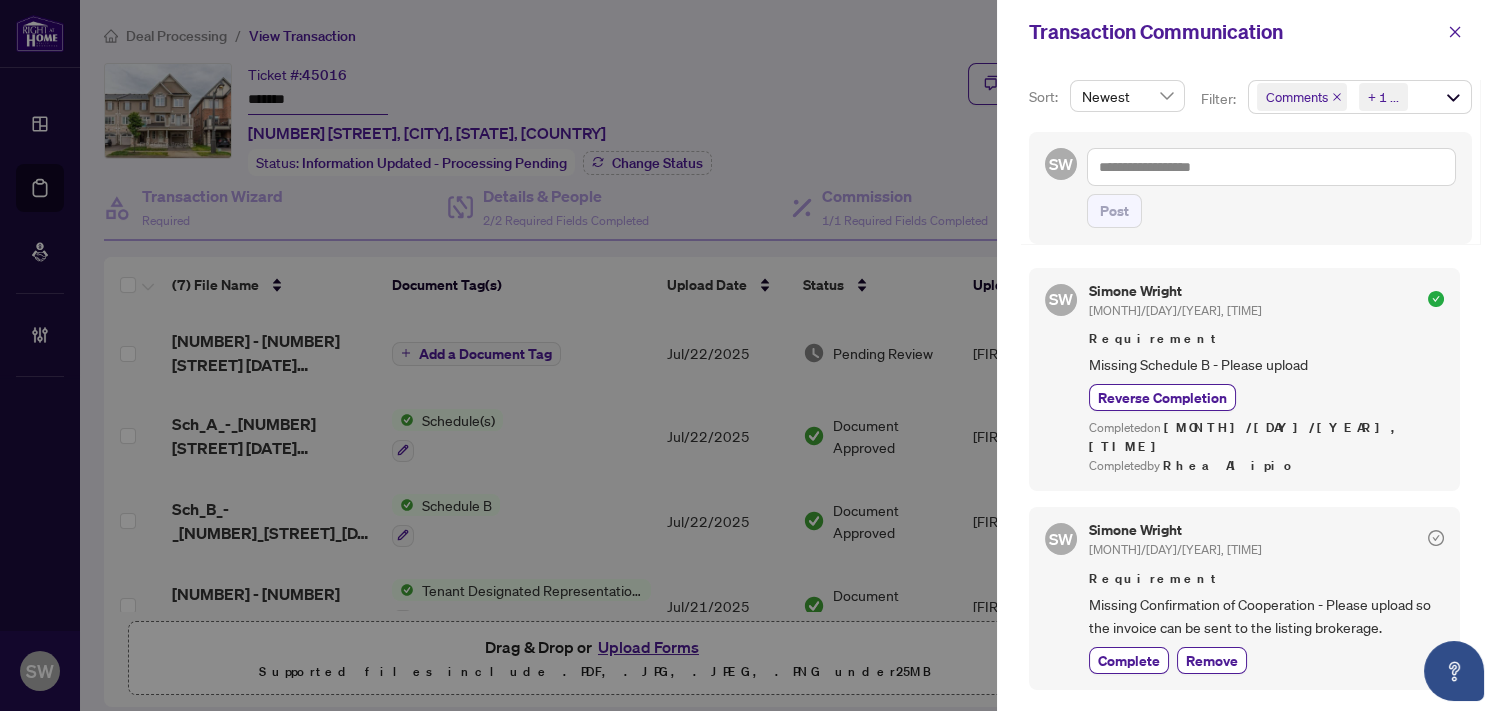 scroll, scrollTop: 2, scrollLeft: 0, axis: vertical 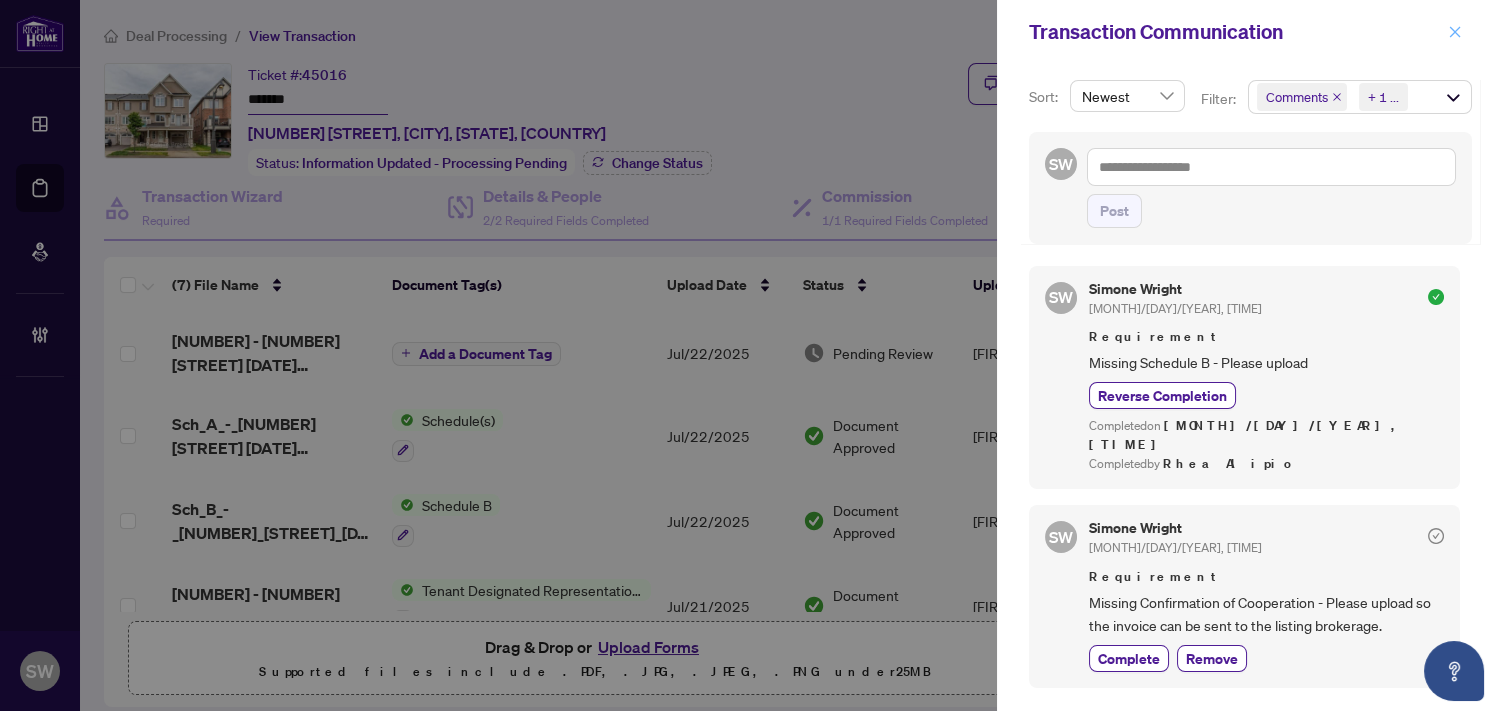 click 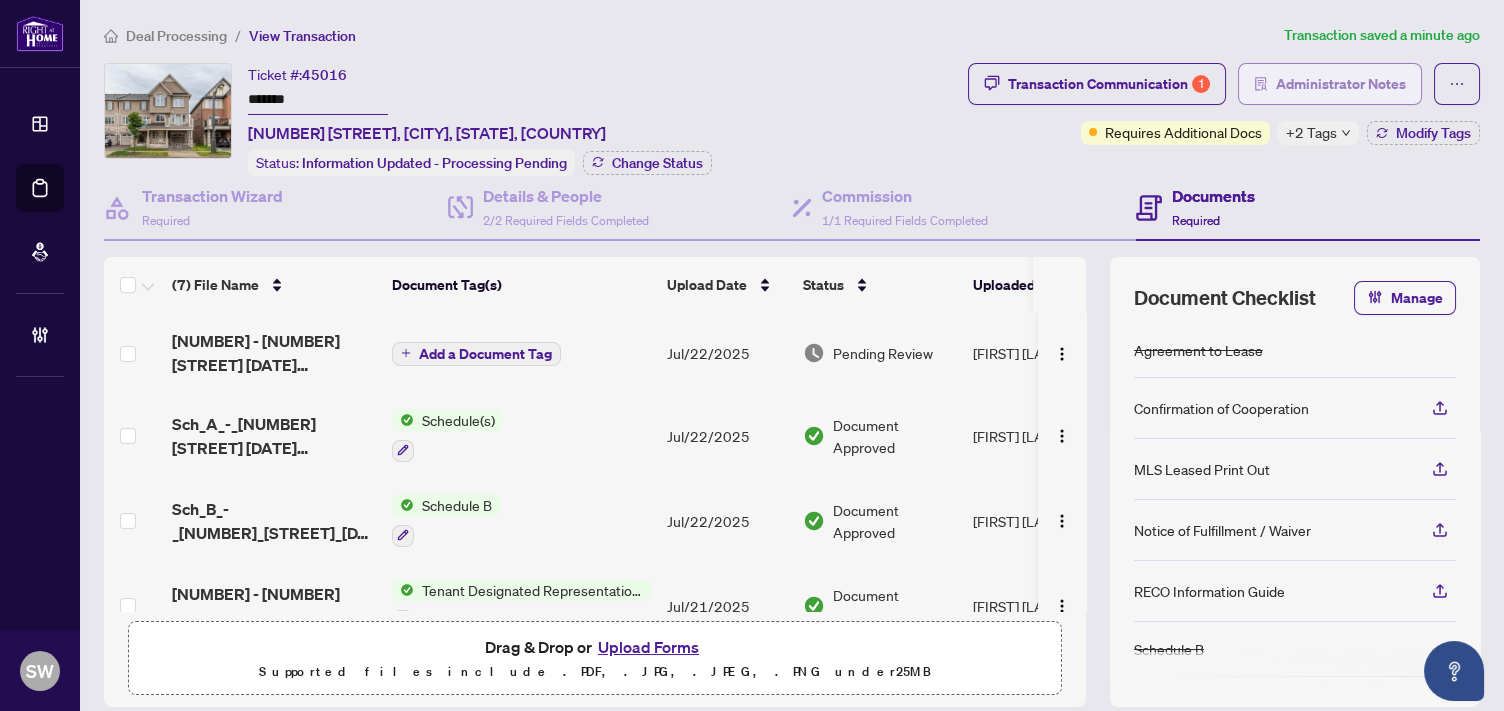 click on "Administrator Notes" at bounding box center [1341, 84] 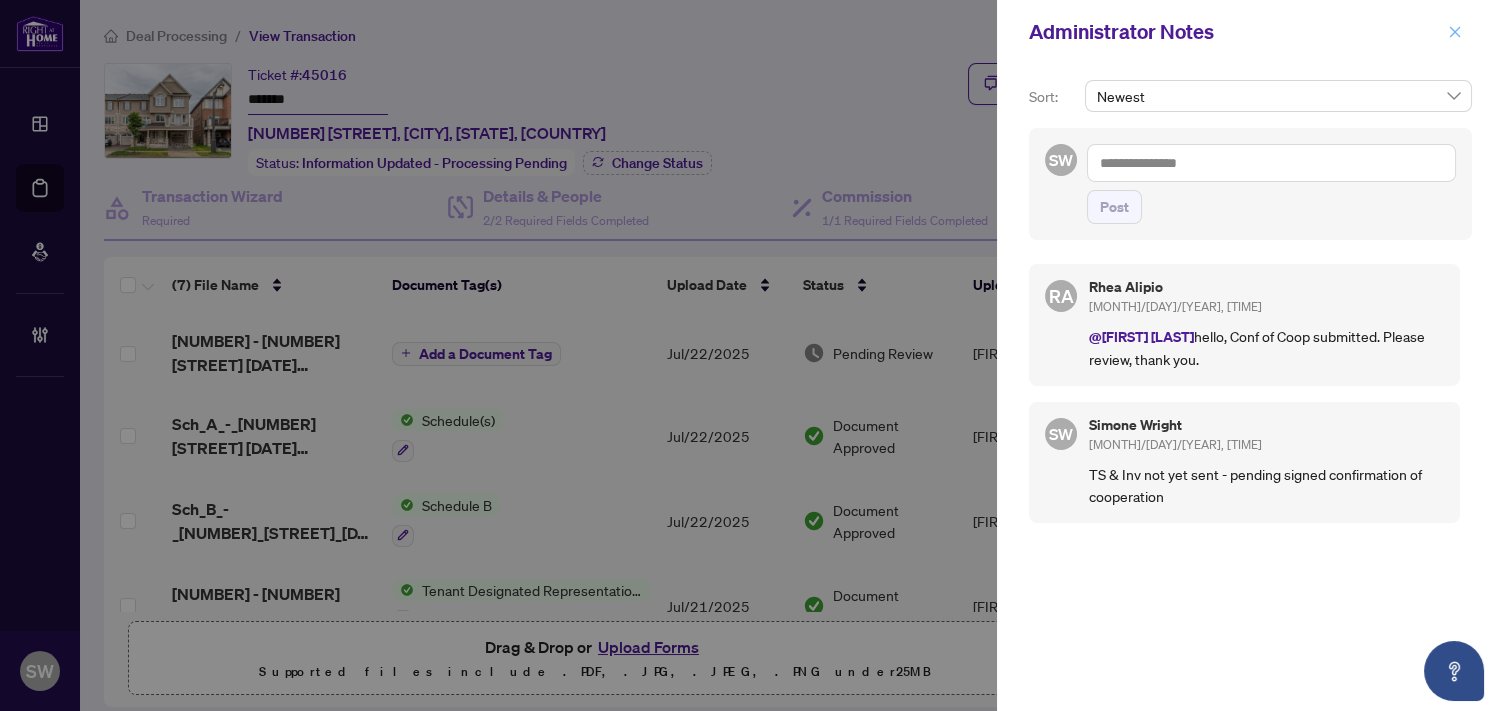 click 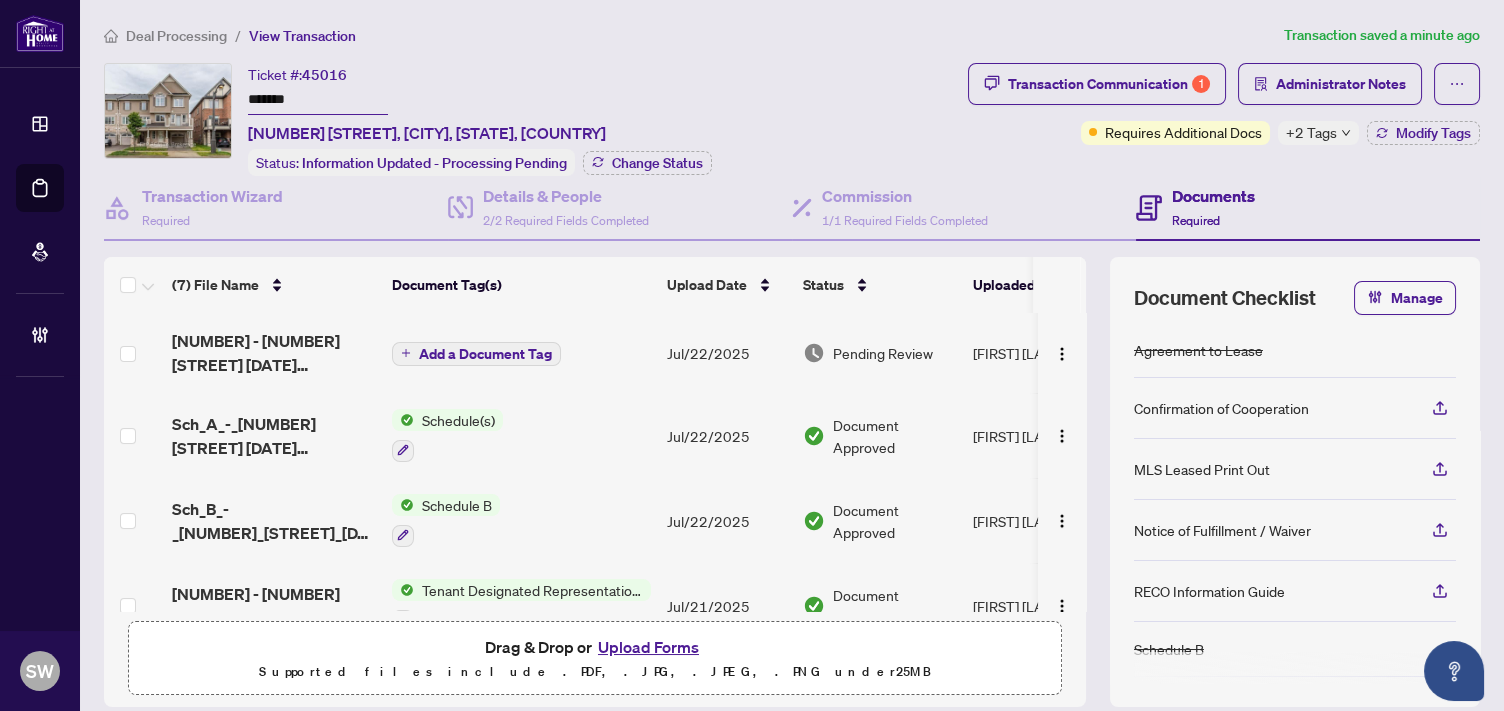 click on "[NUMBER] - [NUMBER] [STREET] [DATE] [TIME].pdf" at bounding box center (274, 353) 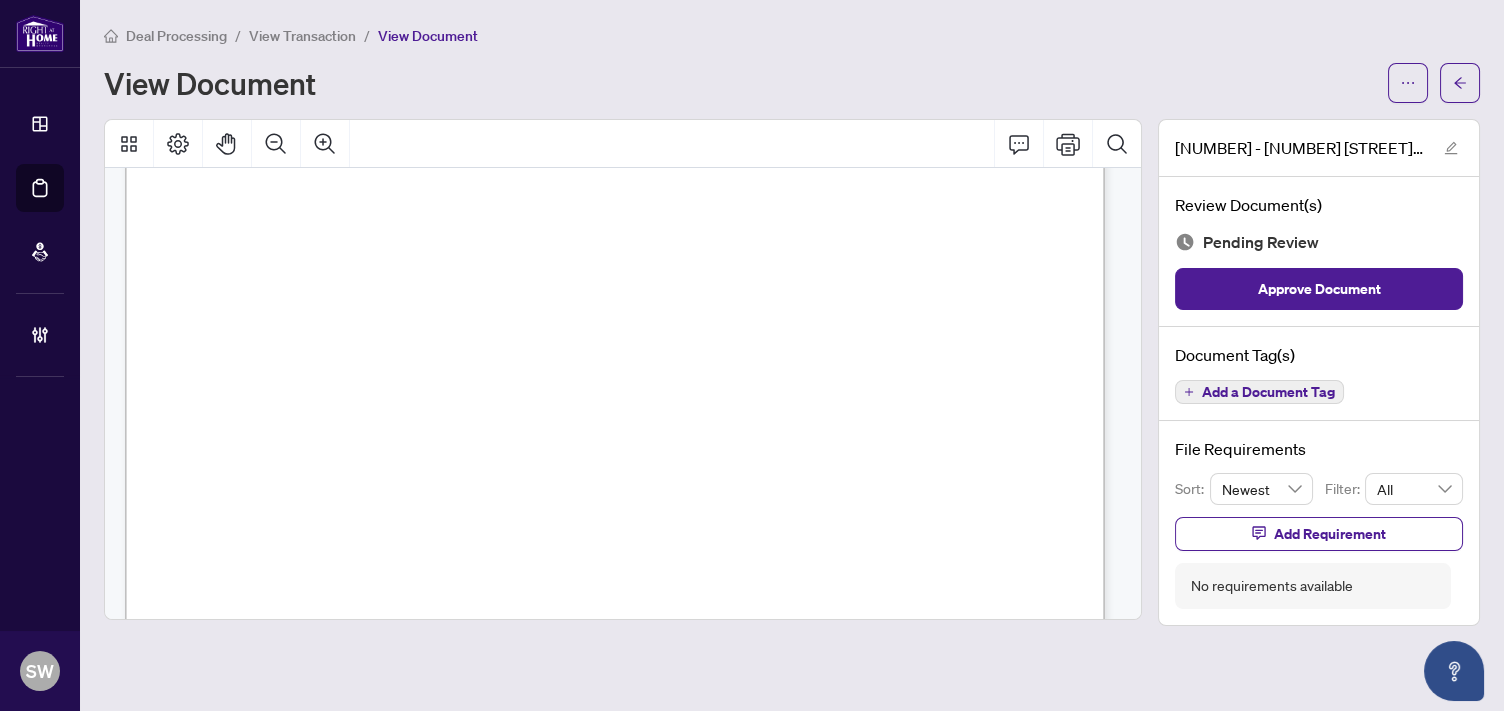 scroll, scrollTop: 718, scrollLeft: 0, axis: vertical 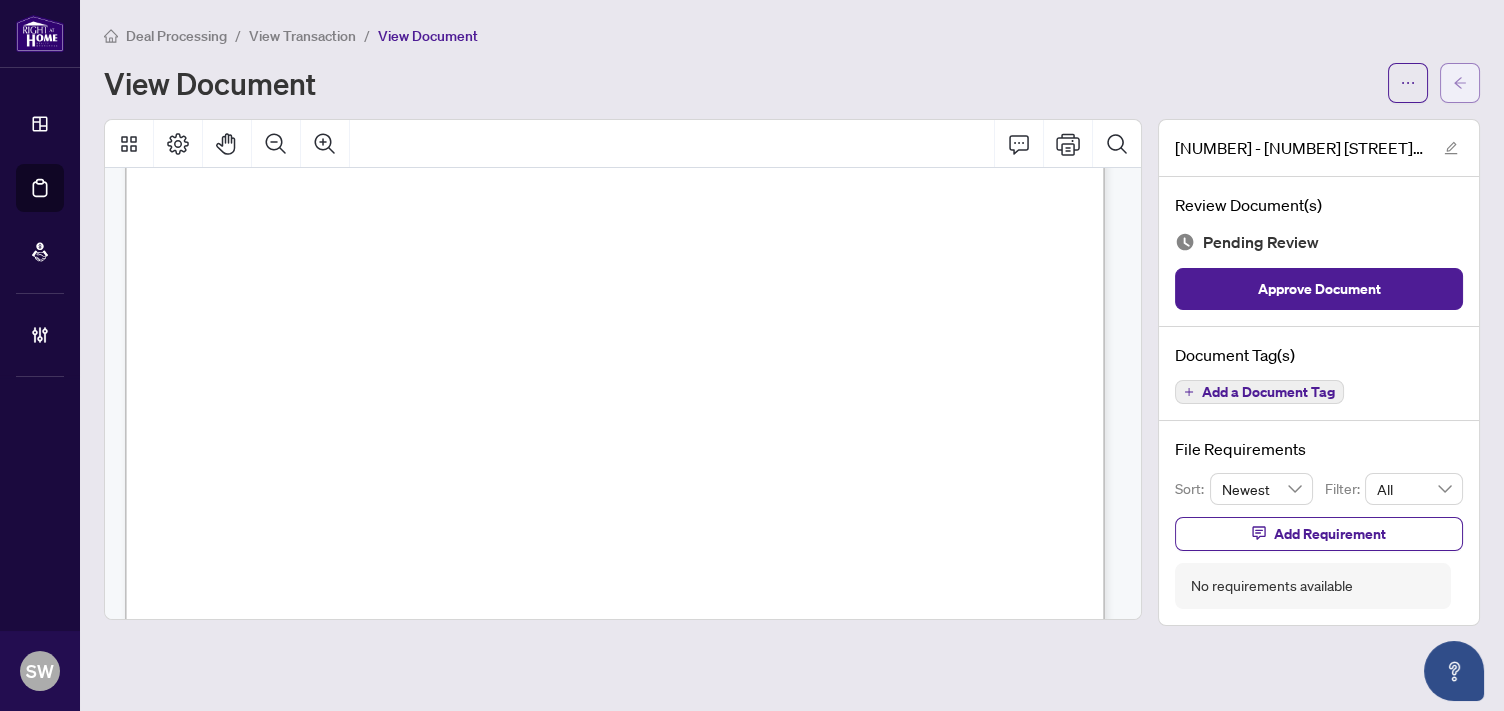 click at bounding box center (1460, 83) 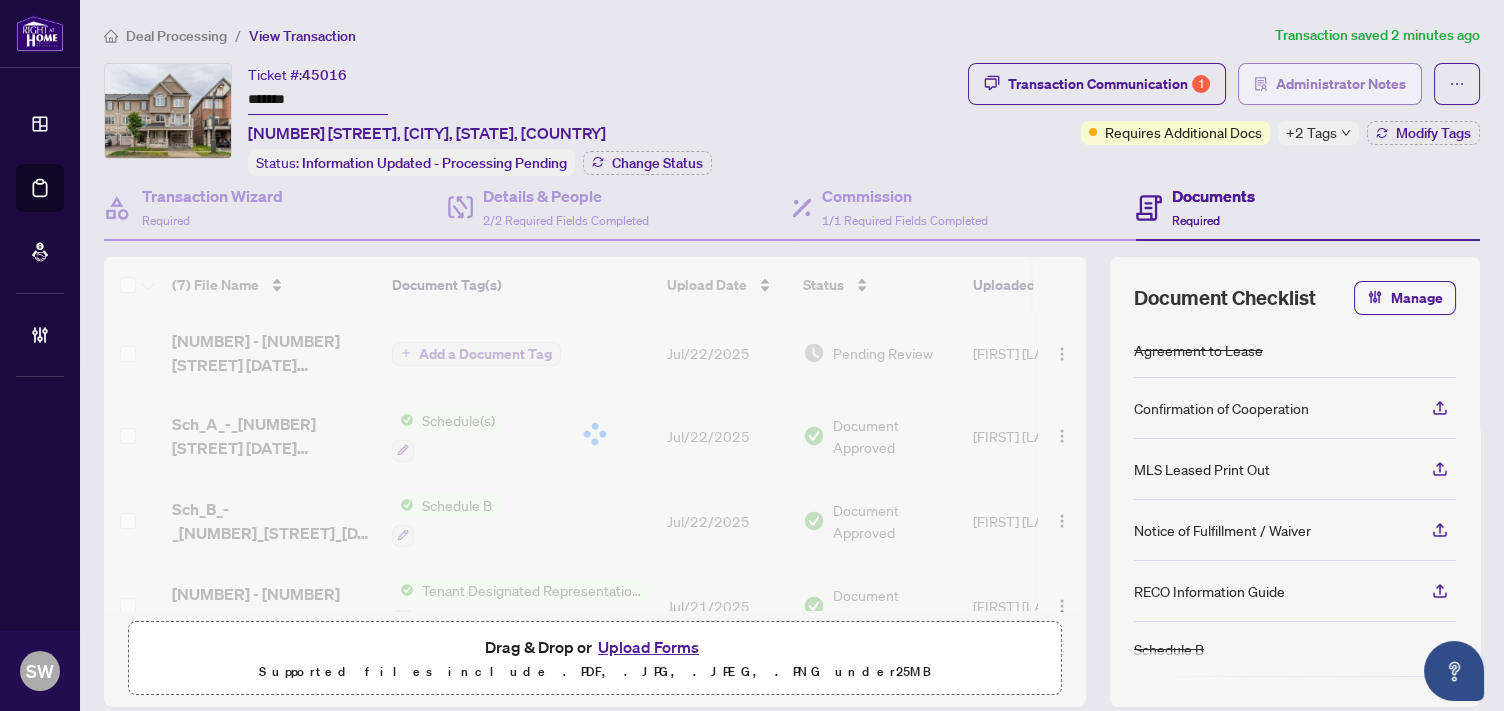 click on "Administrator Notes" at bounding box center [1341, 84] 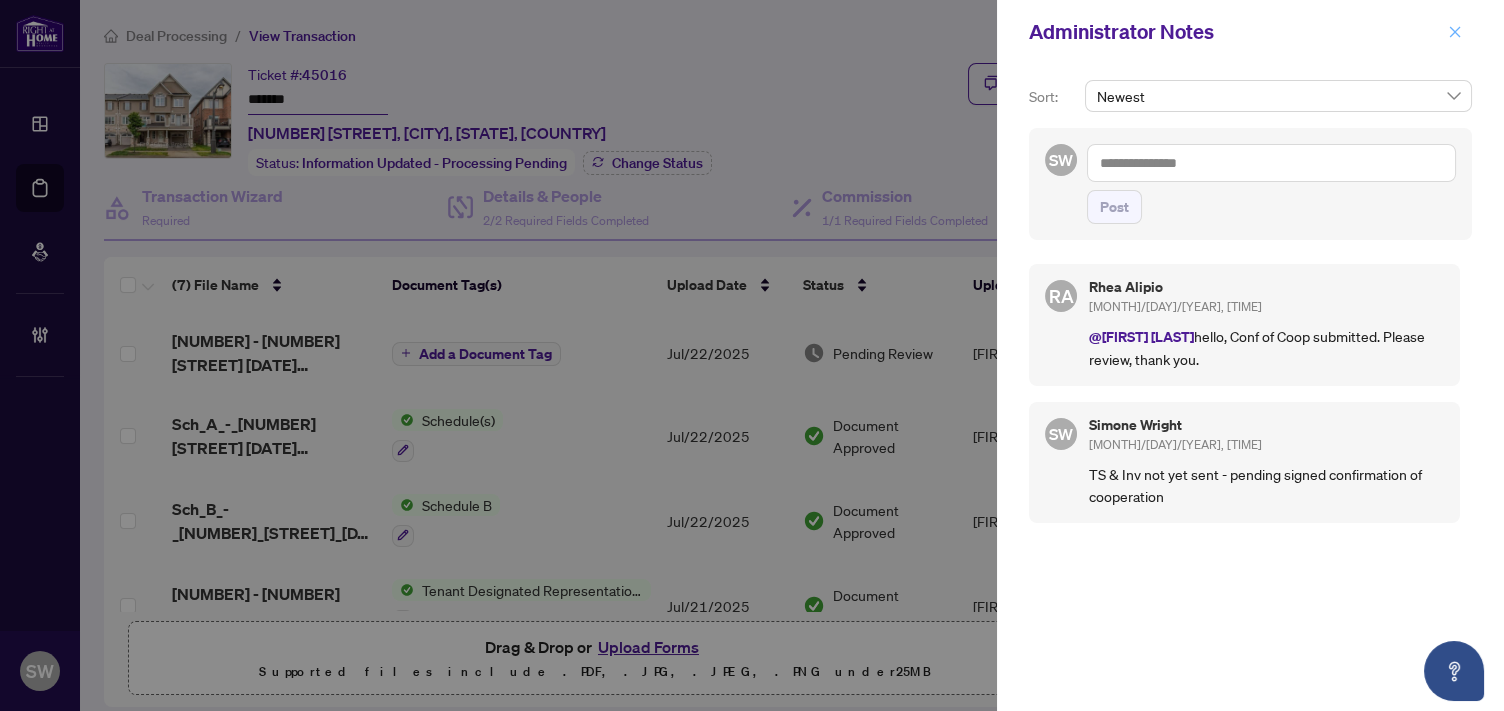 click 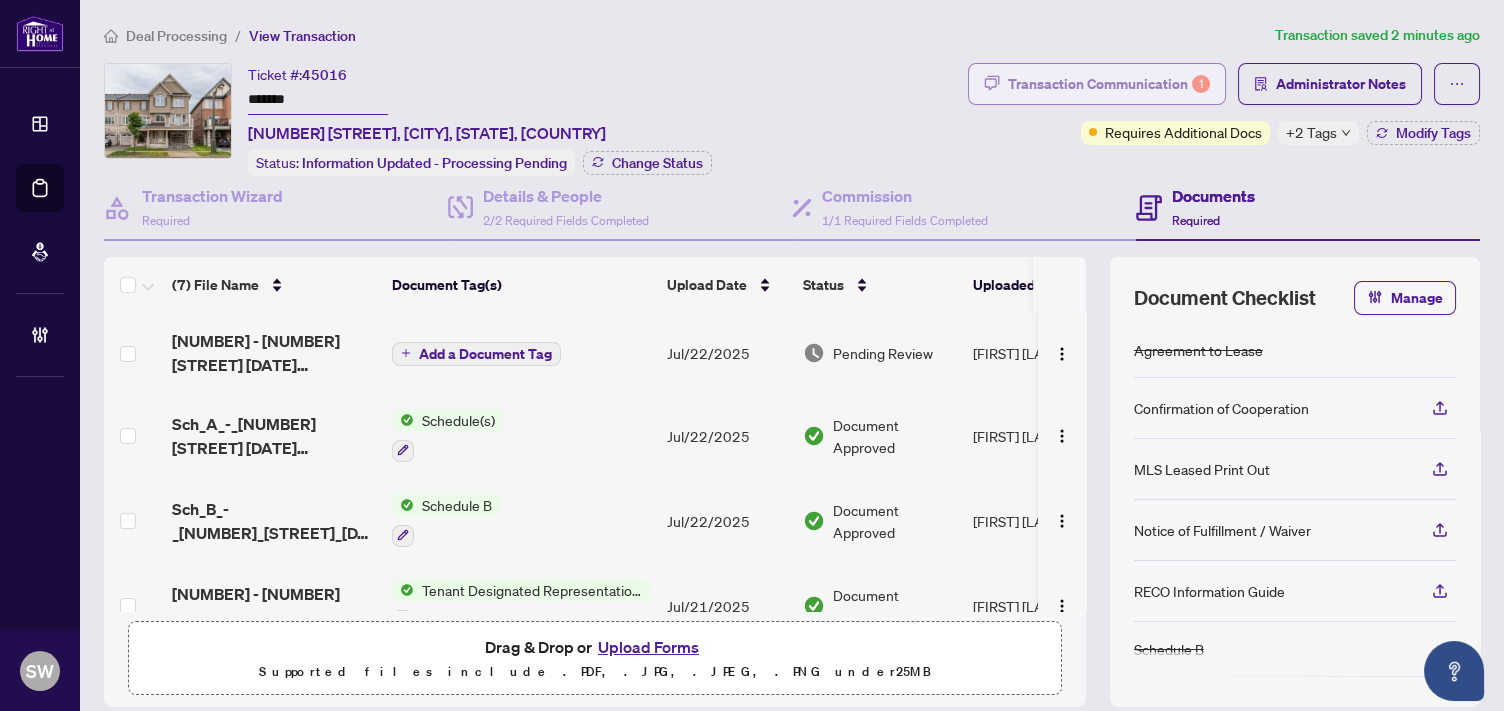 click on "Transaction Communication 1" at bounding box center [1109, 84] 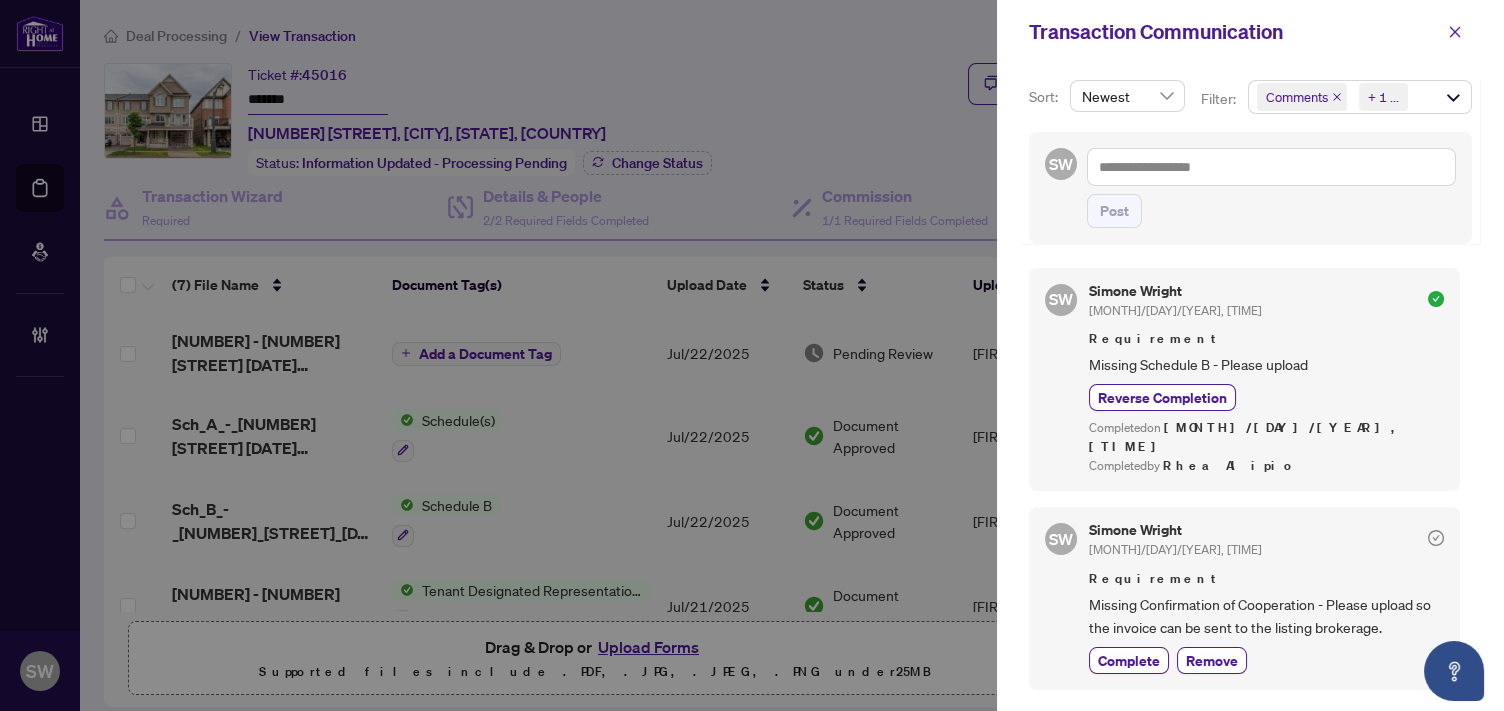 scroll, scrollTop: 2, scrollLeft: 0, axis: vertical 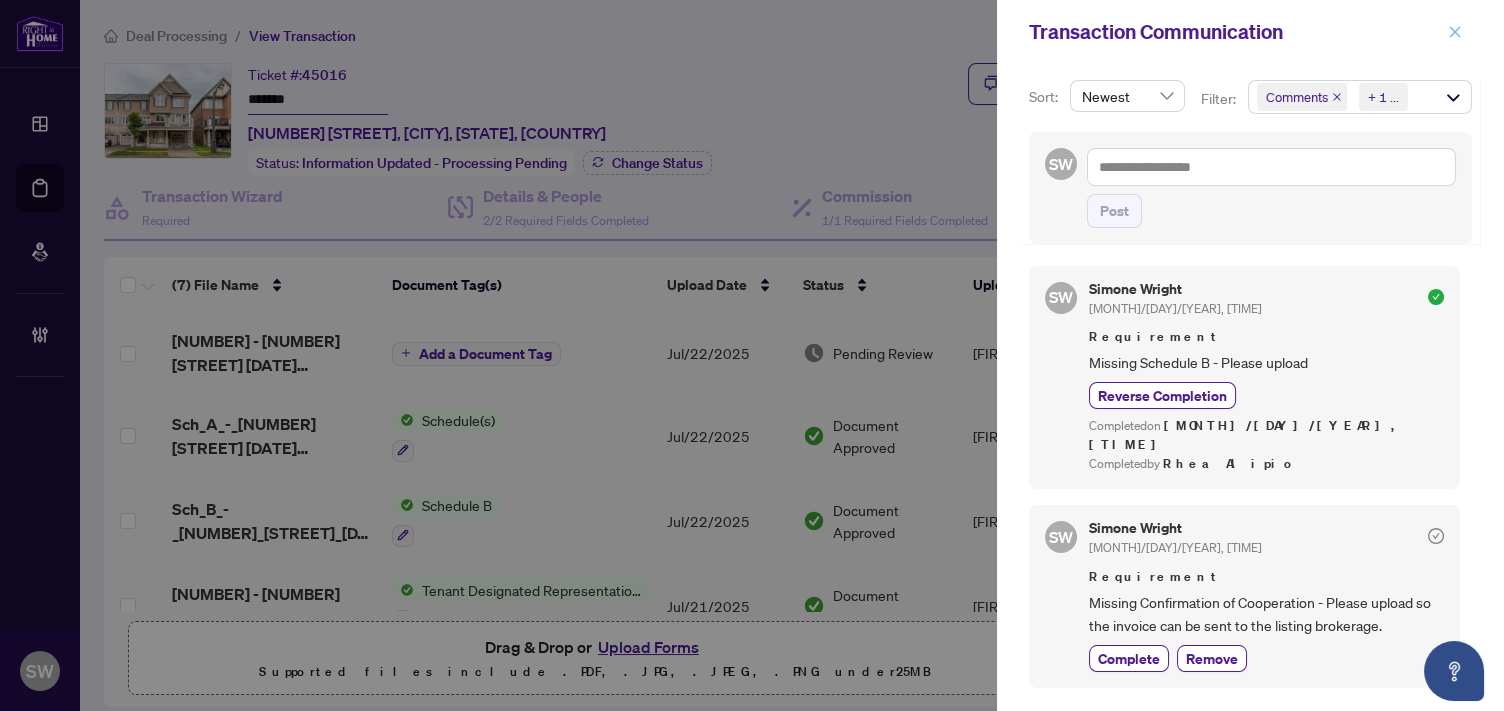 click 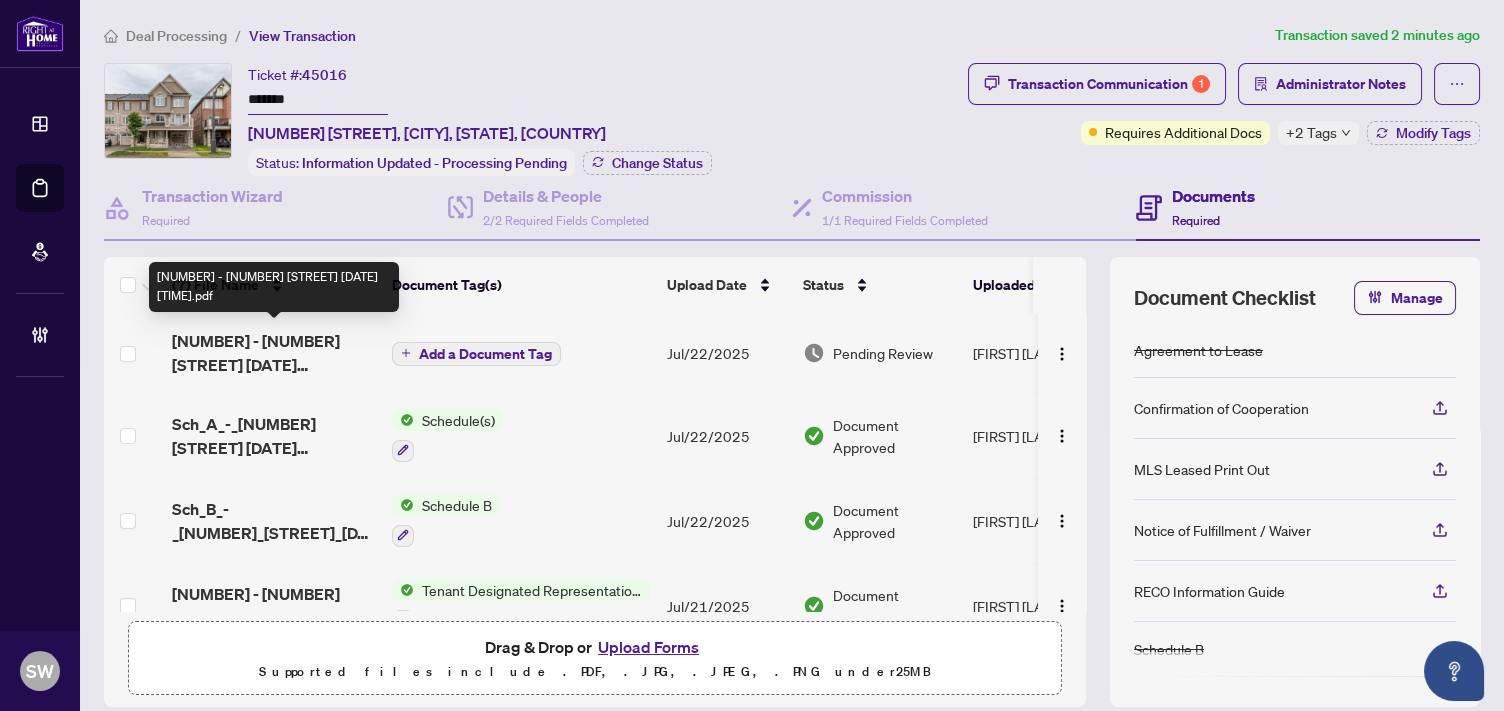 click on "[NUMBER] - [NUMBER] [STREET] [DATE] [TIME].pdf" at bounding box center [274, 353] 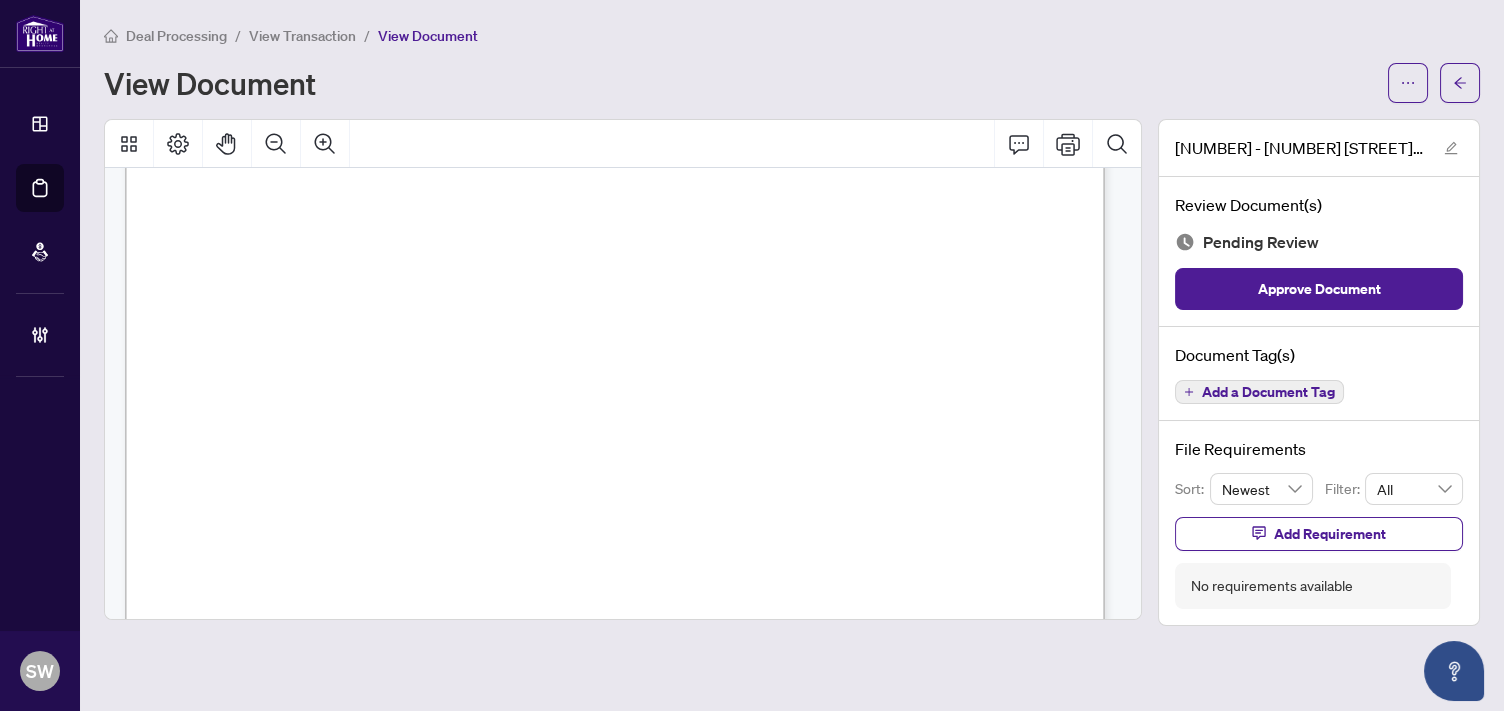 scroll, scrollTop: 1888, scrollLeft: 0, axis: vertical 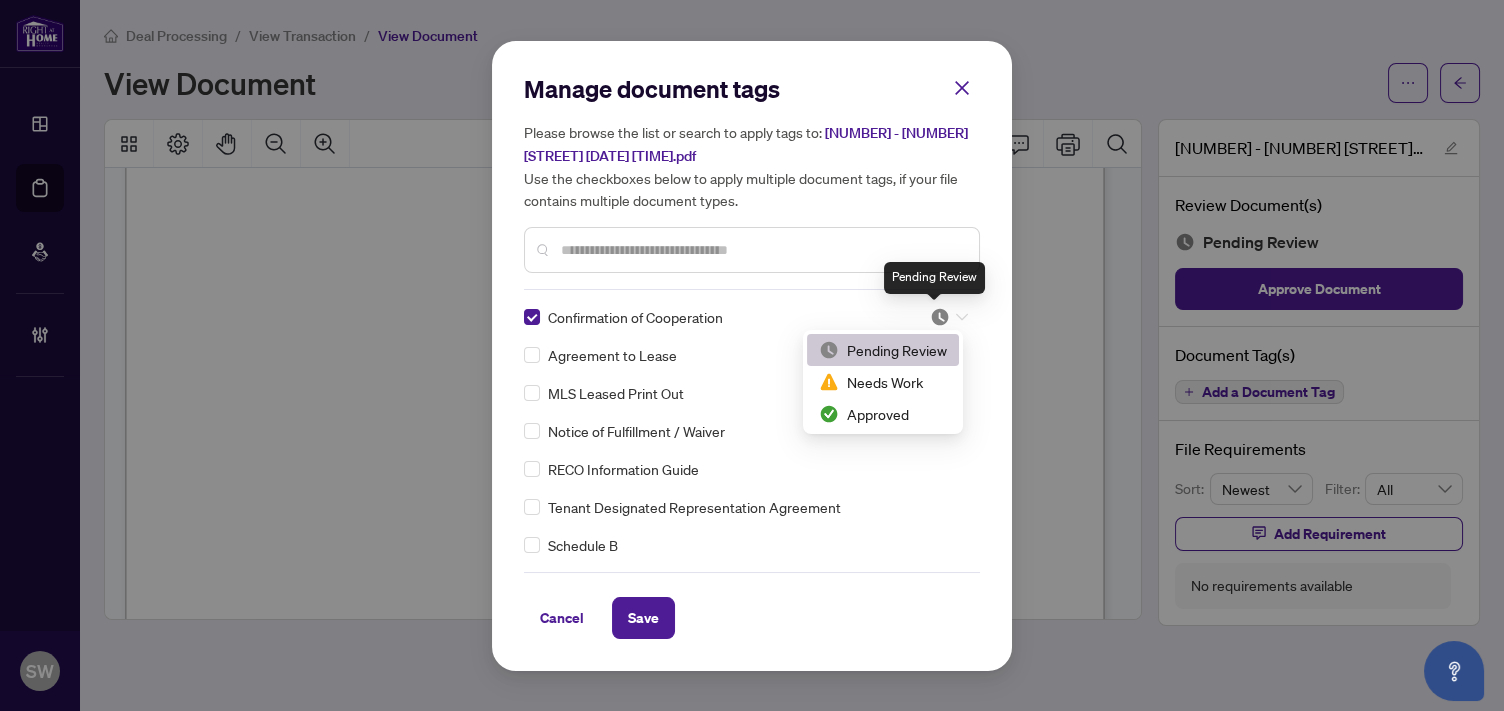 click at bounding box center (940, 317) 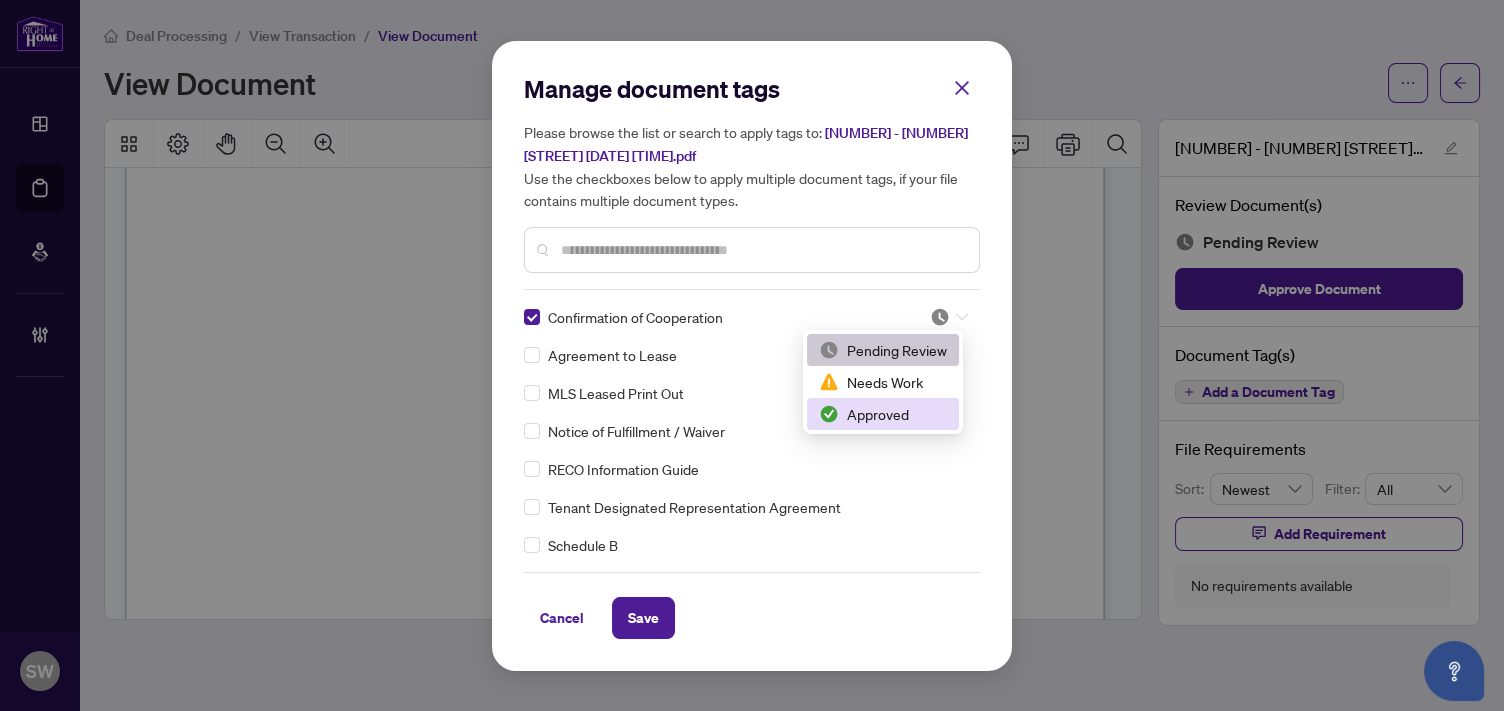 click on "Approved" at bounding box center (883, 414) 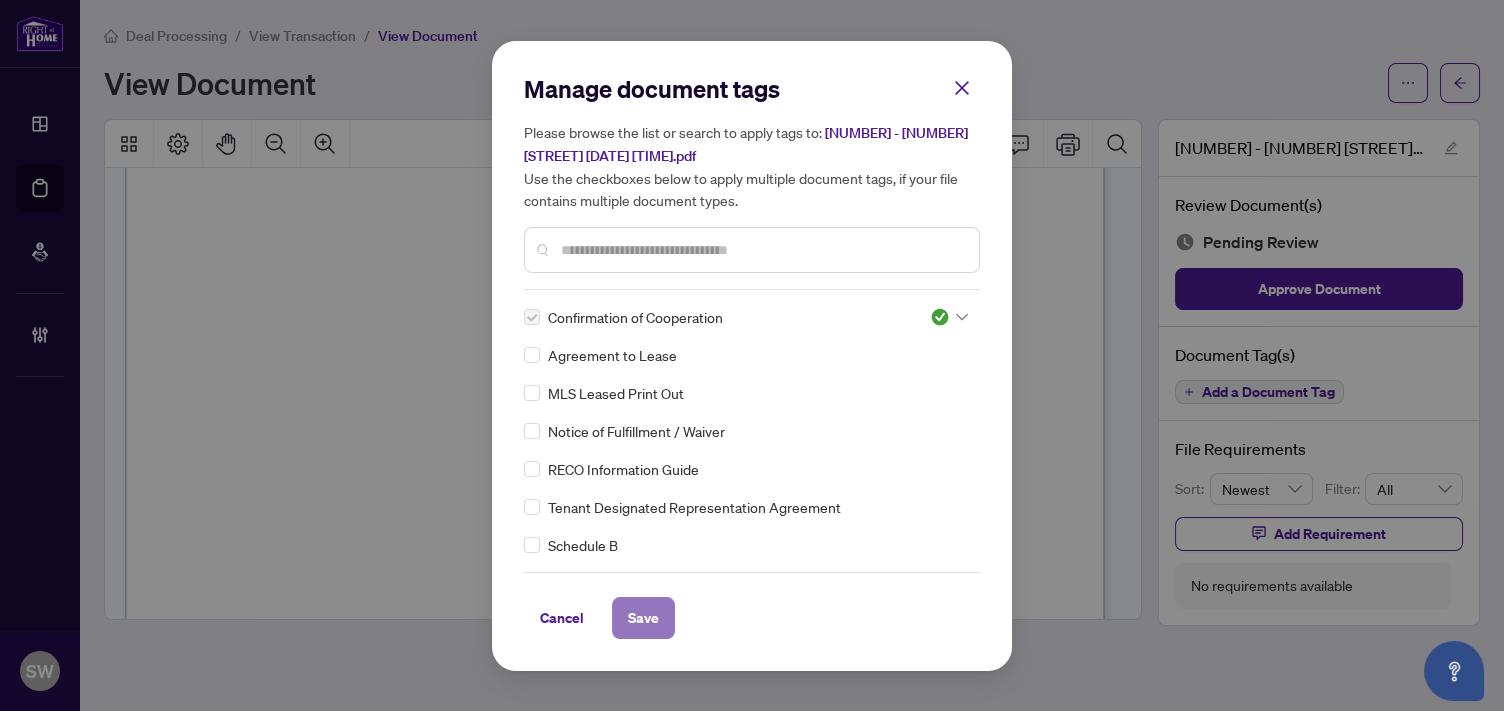 click on "Save" at bounding box center [643, 618] 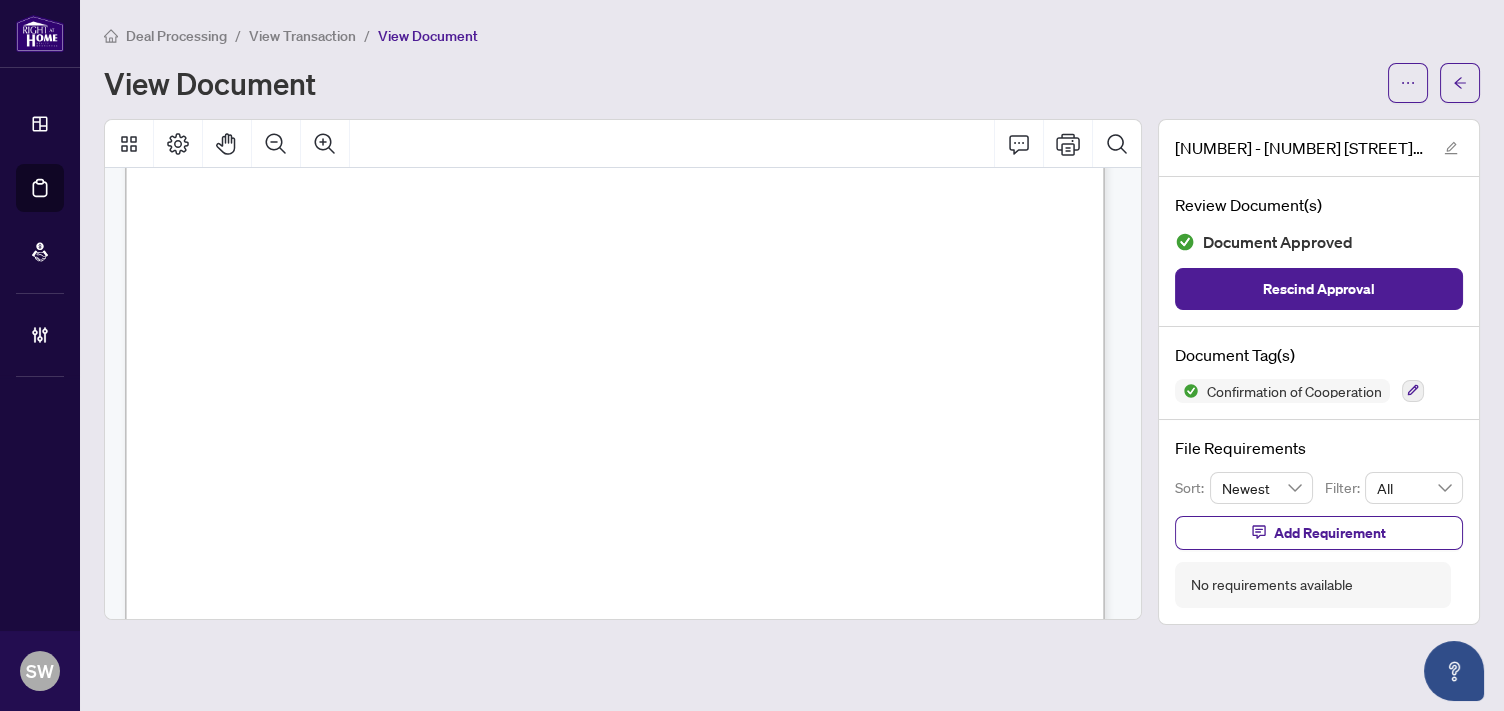 drag, startPoint x: 614, startPoint y: 69, endPoint x: 636, endPoint y: 76, distance: 23.086792 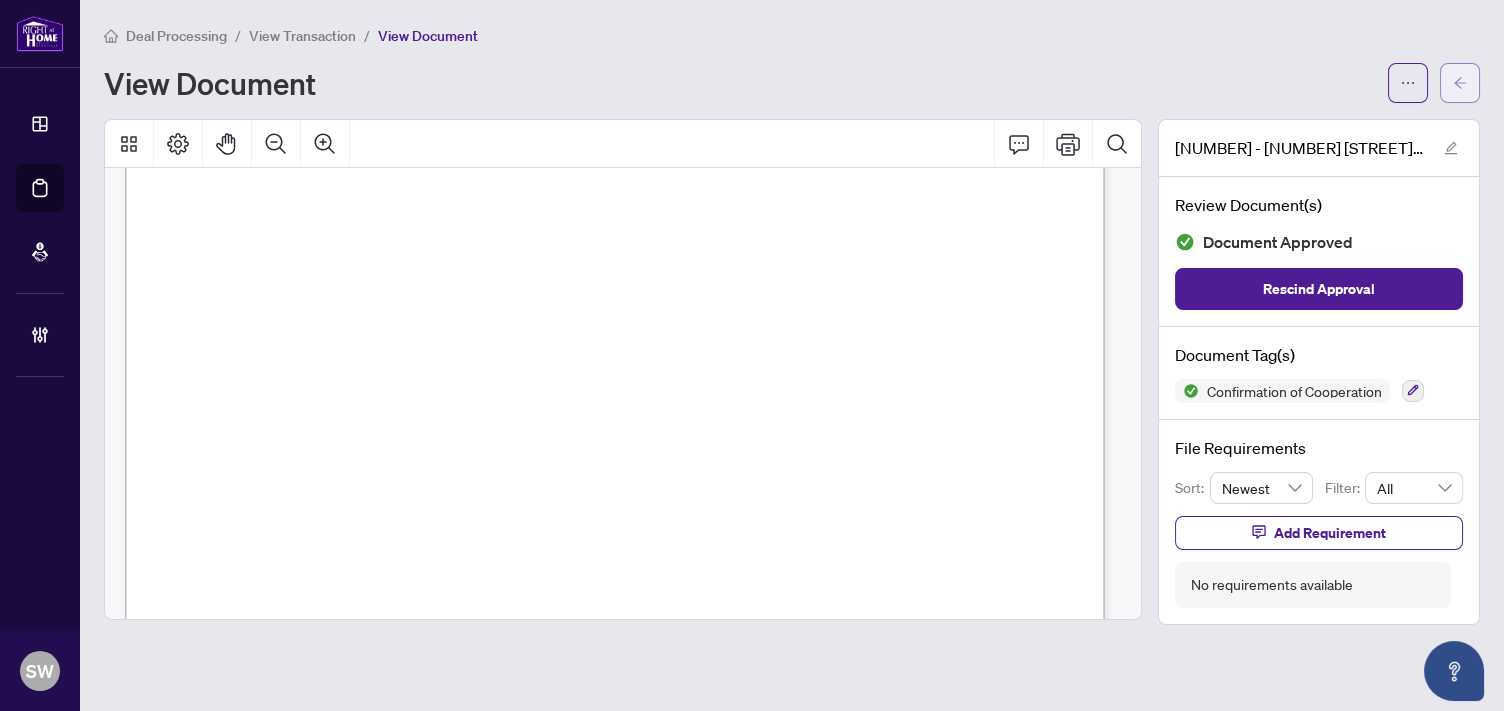 click at bounding box center (1460, 83) 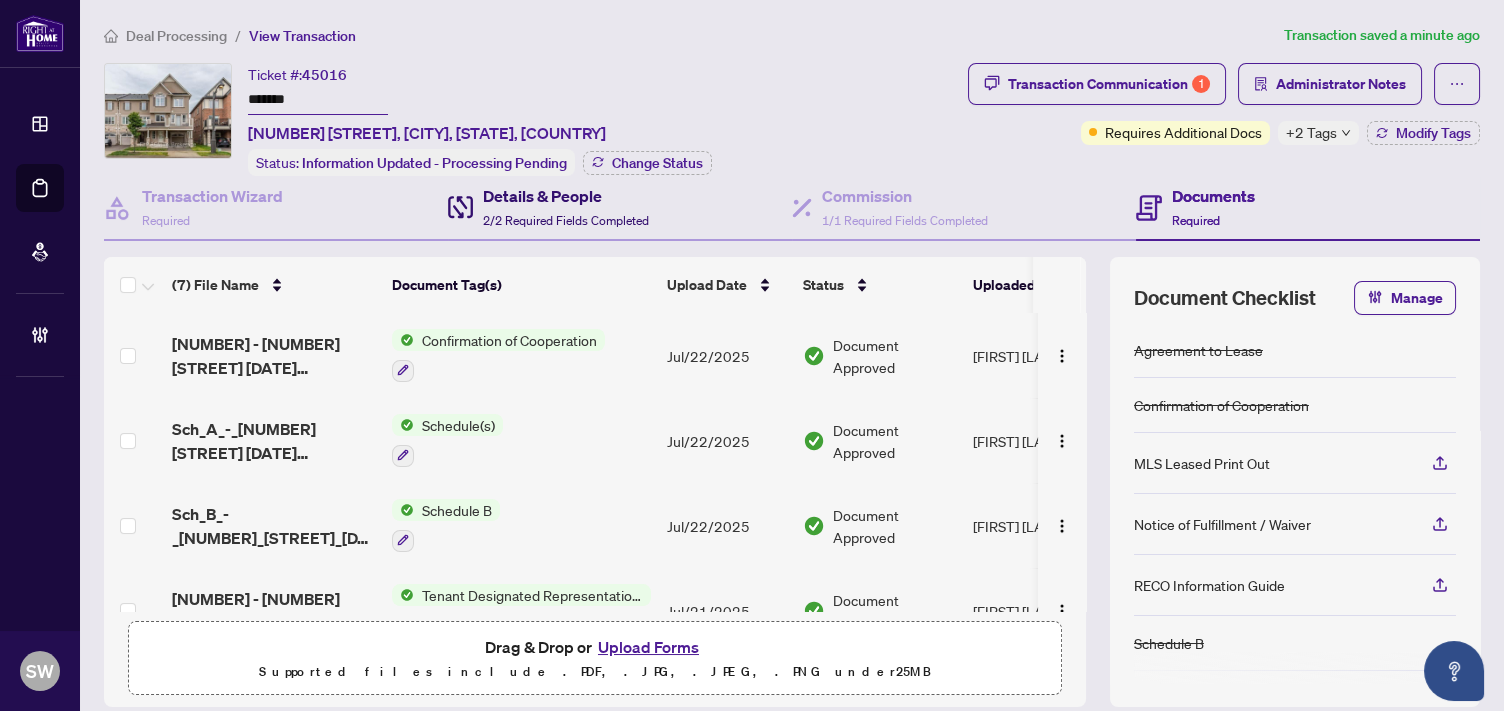 click on "Details & People" at bounding box center (566, 196) 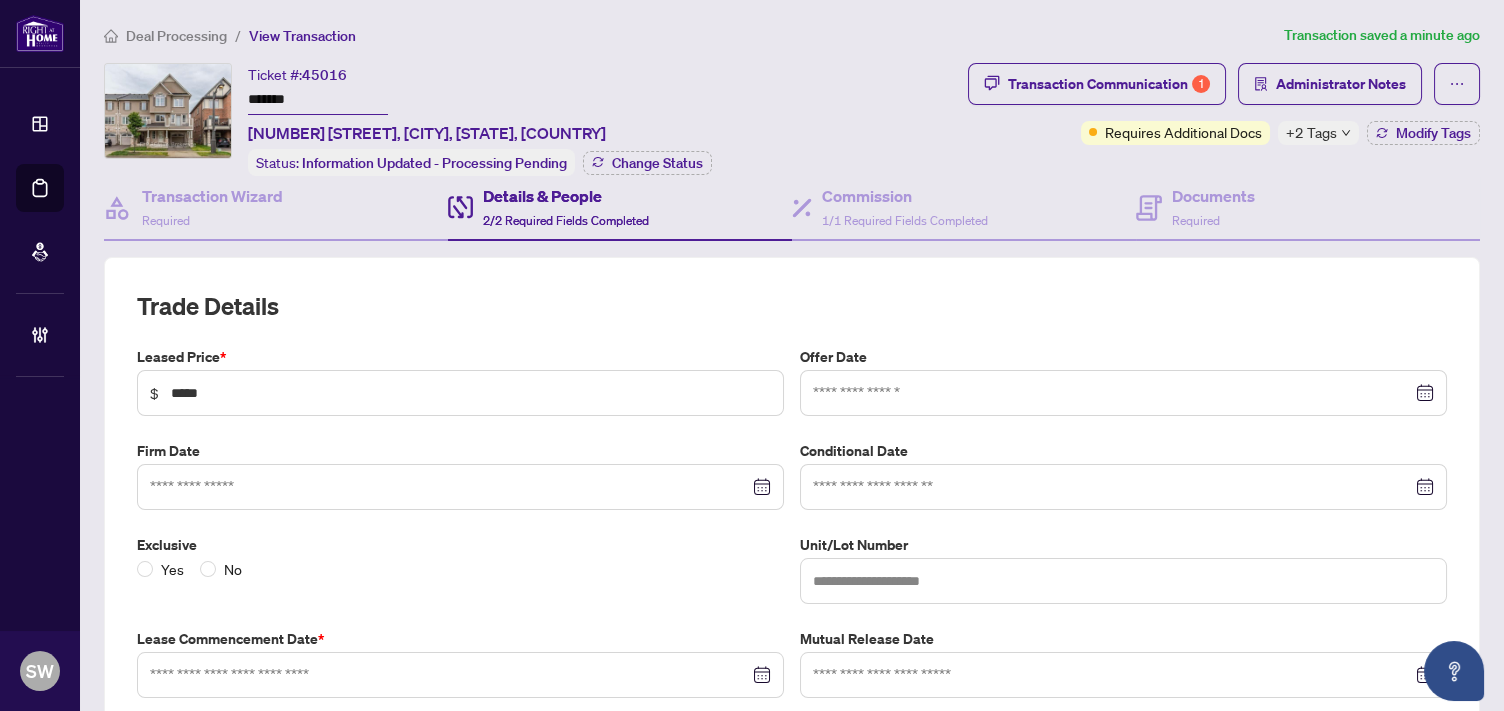 type on "**********" 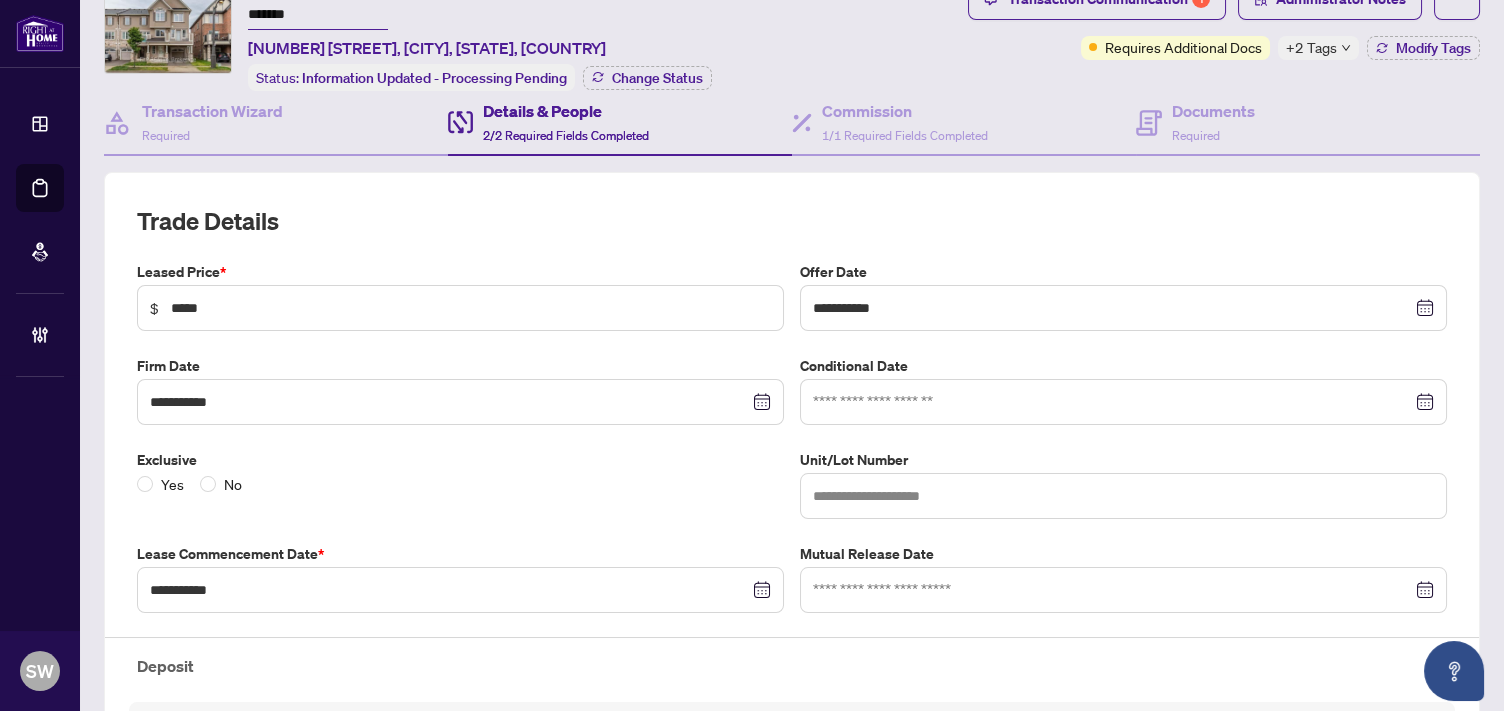 scroll, scrollTop: 0, scrollLeft: 0, axis: both 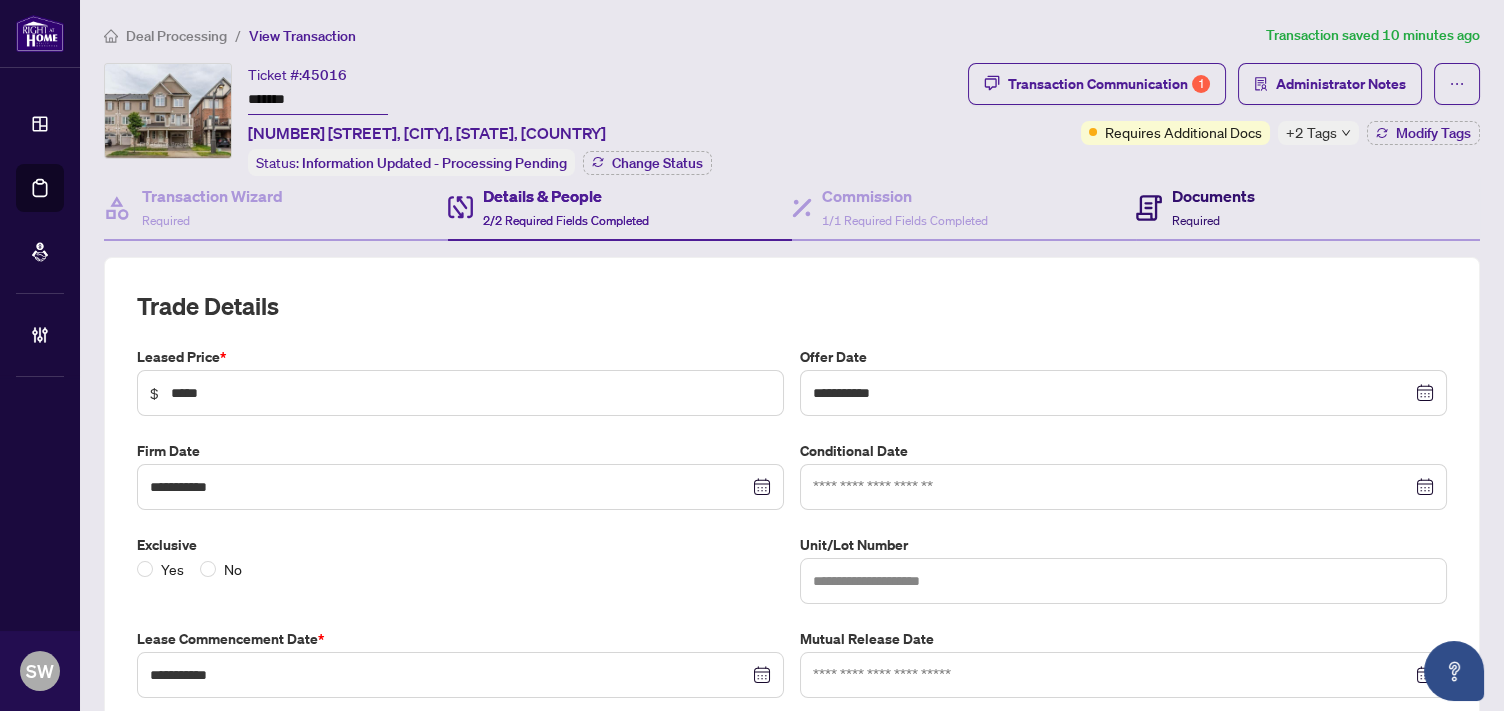 drag, startPoint x: 1205, startPoint y: 209, endPoint x: 1125, endPoint y: 249, distance: 89.44272 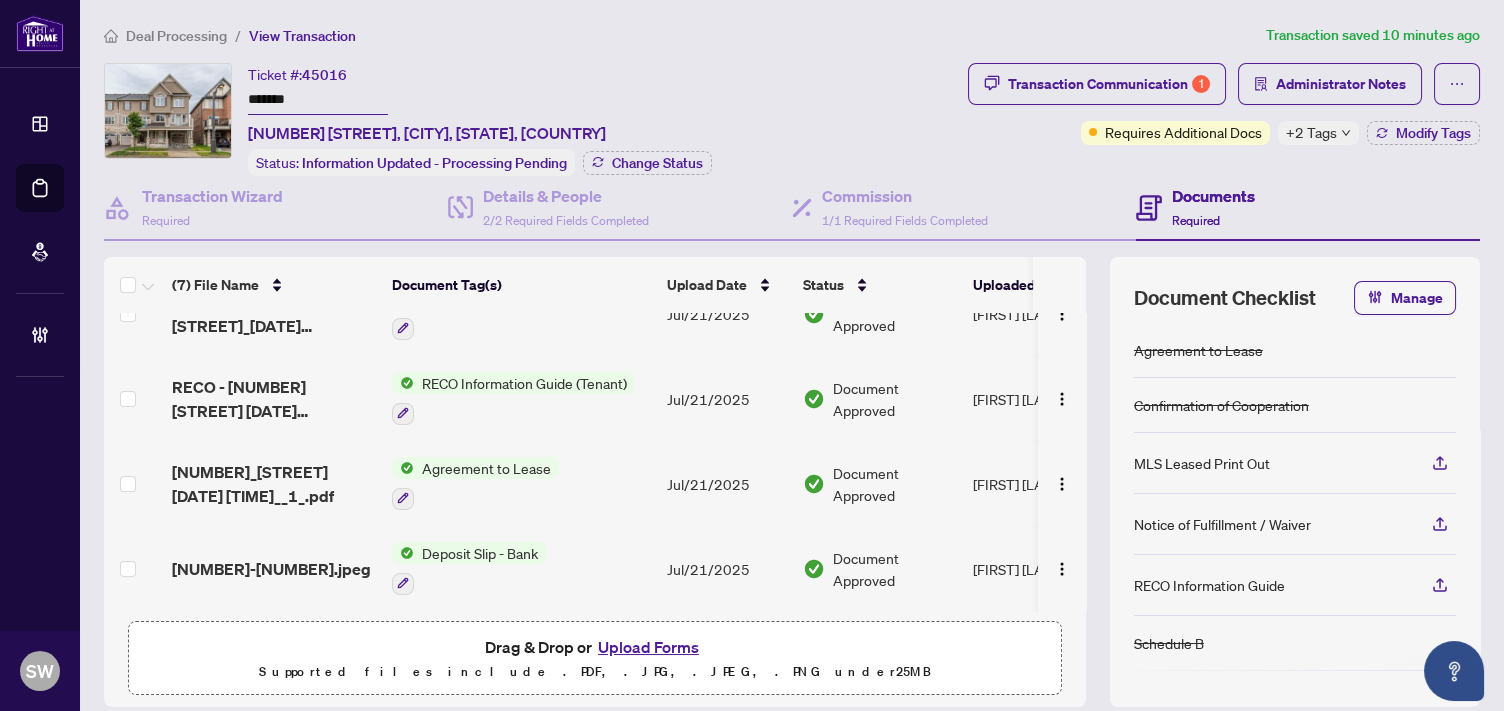 scroll, scrollTop: 0, scrollLeft: 0, axis: both 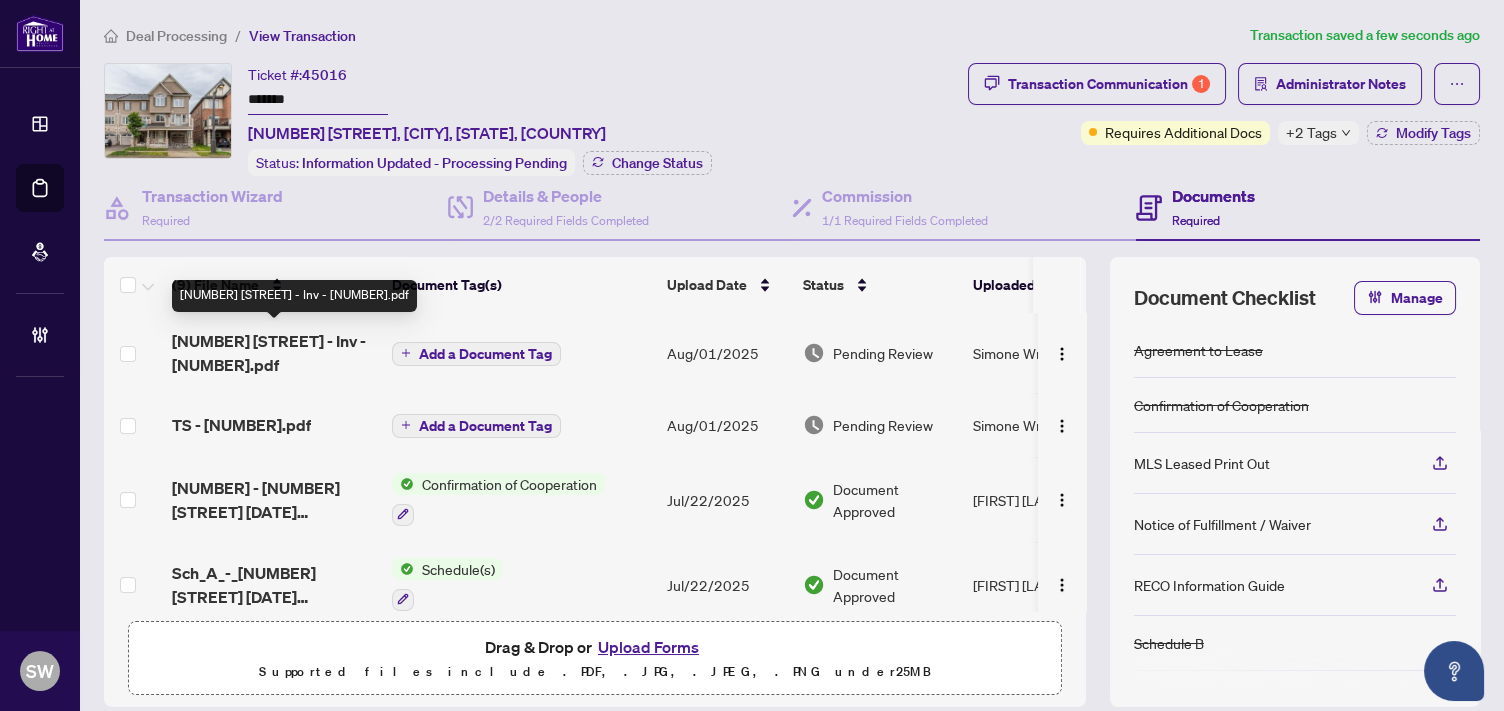 click on "[NUMBER] [STREET] - Inv - [NUMBER].pdf" at bounding box center (274, 353) 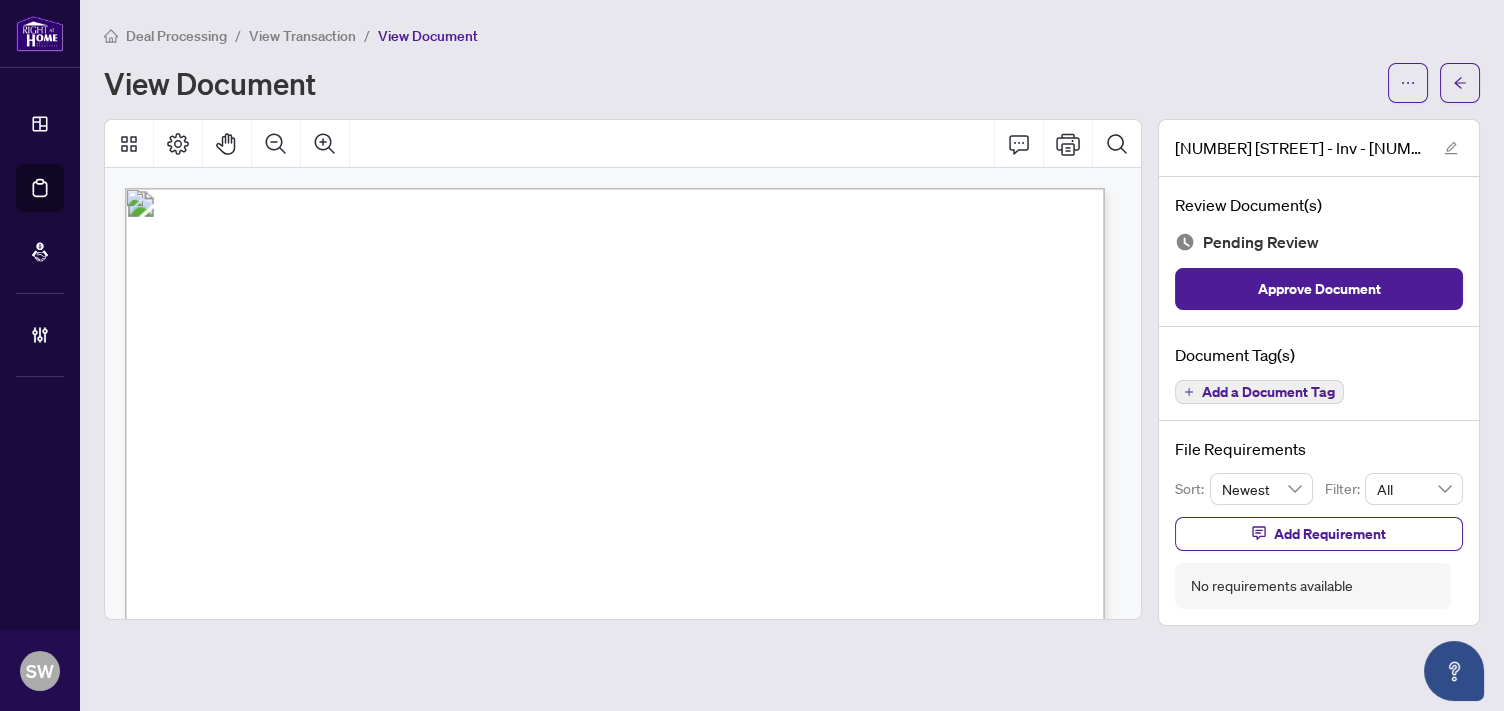 click on "Add a Document Tag" at bounding box center (1268, 392) 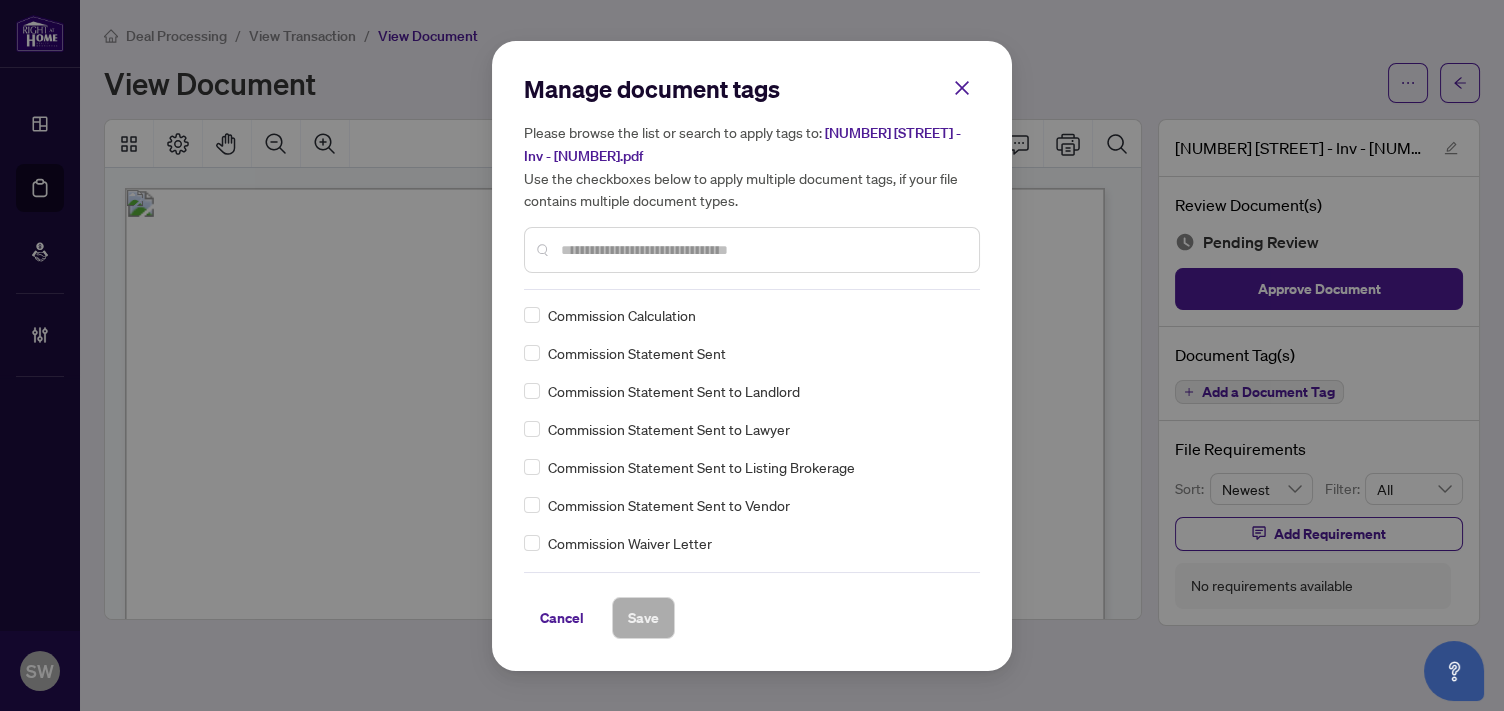 scroll, scrollTop: 1111, scrollLeft: 0, axis: vertical 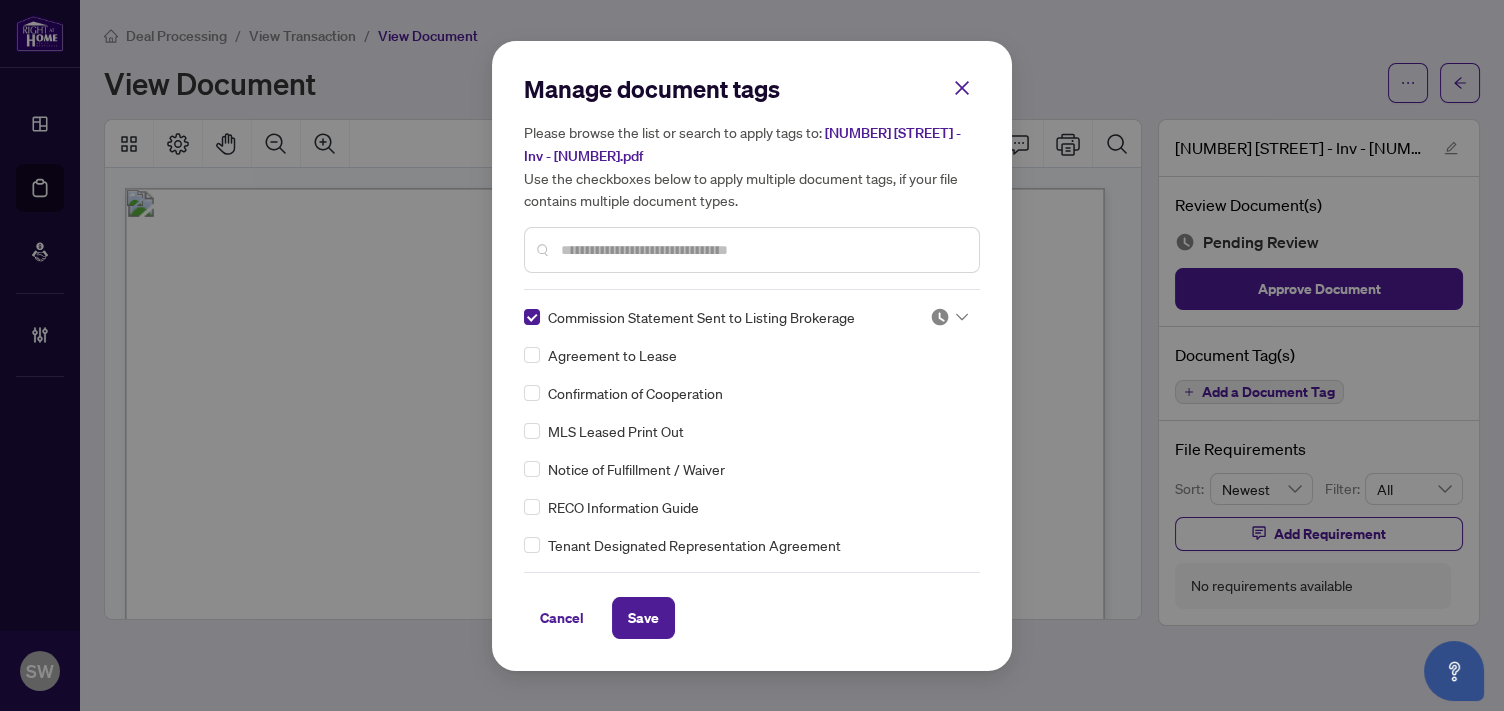 click at bounding box center [940, 317] 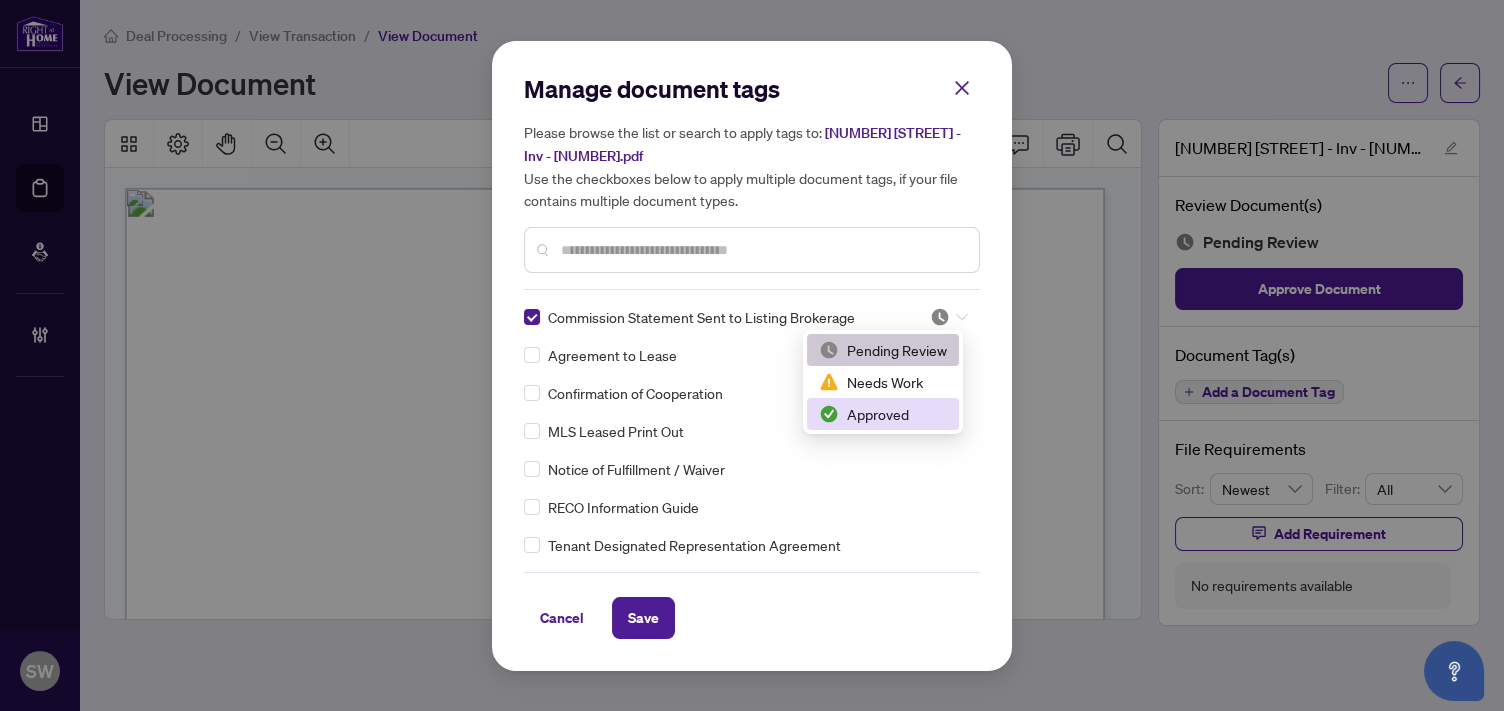 click on "Approved" at bounding box center (883, 414) 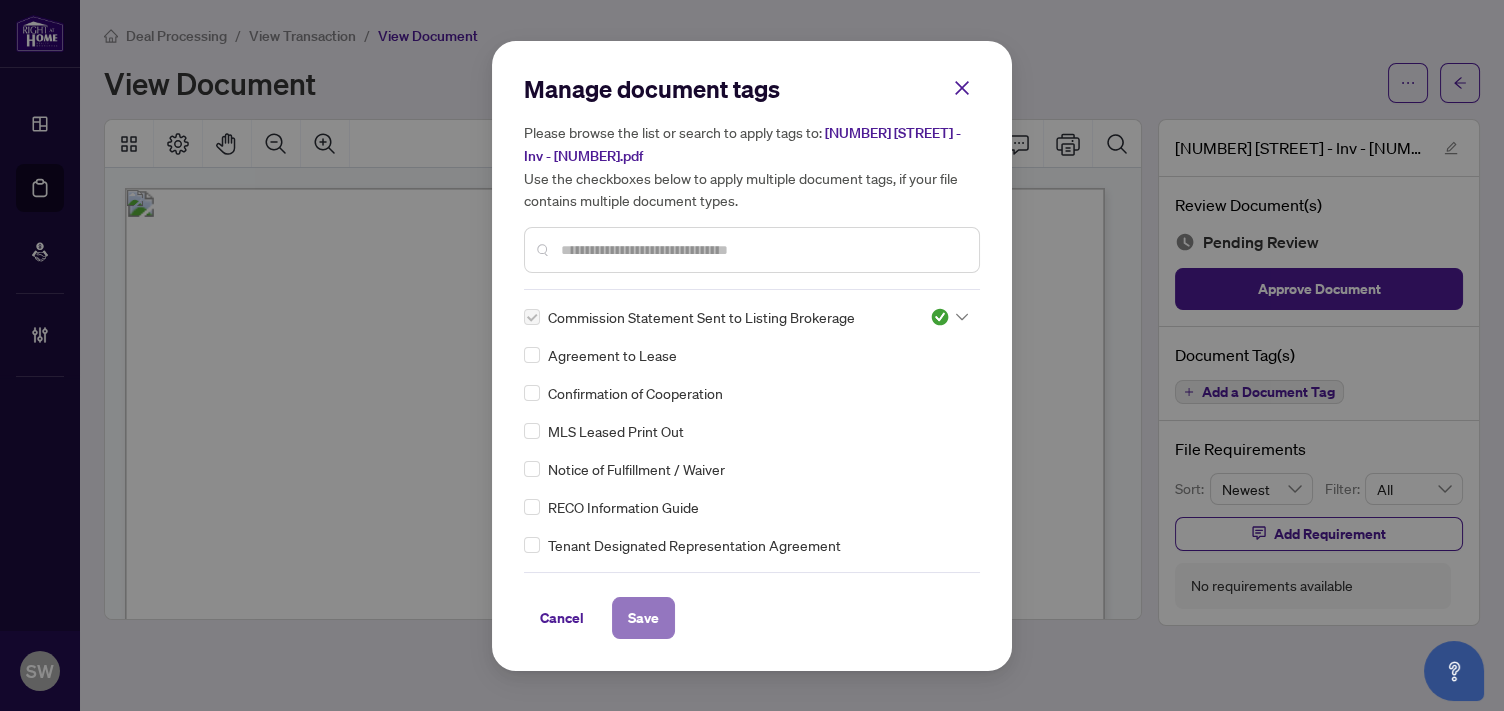 click on "Save" at bounding box center (643, 618) 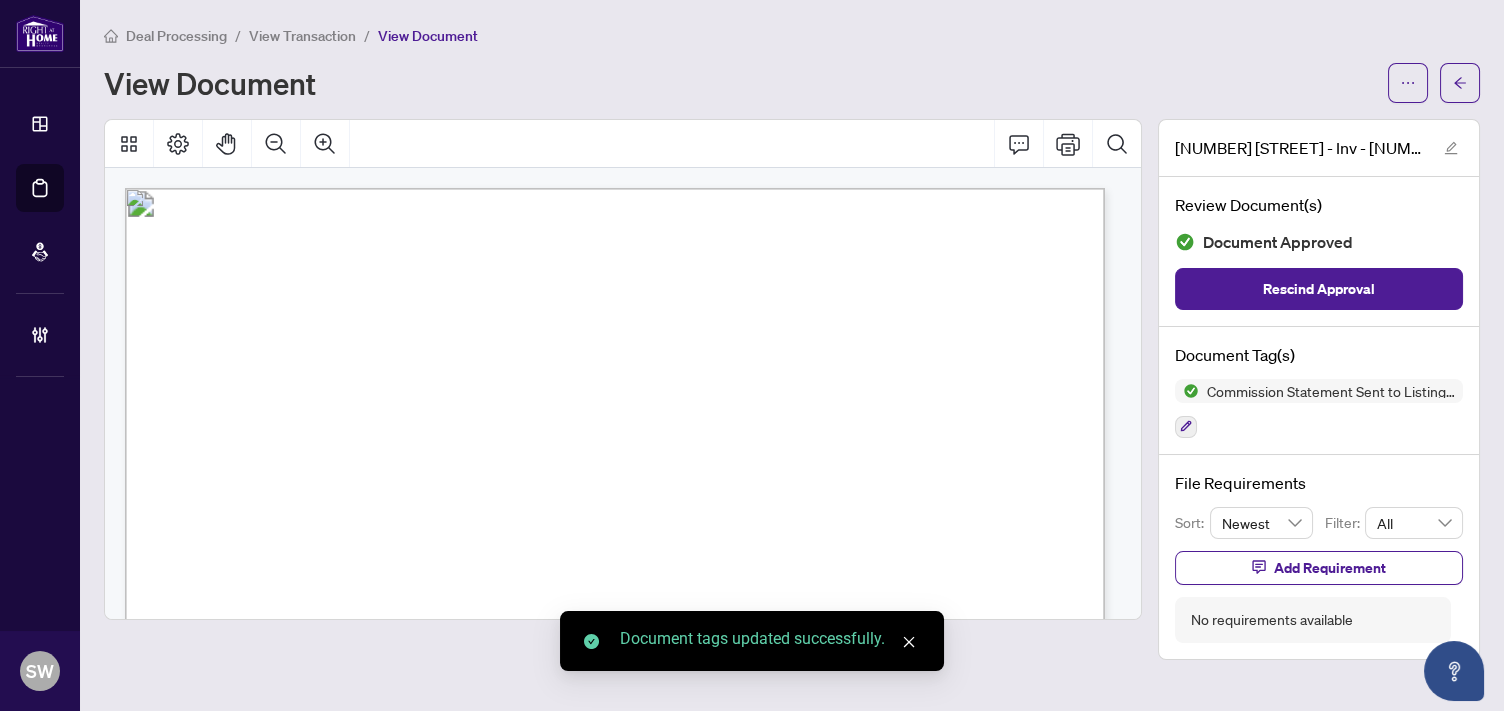 click 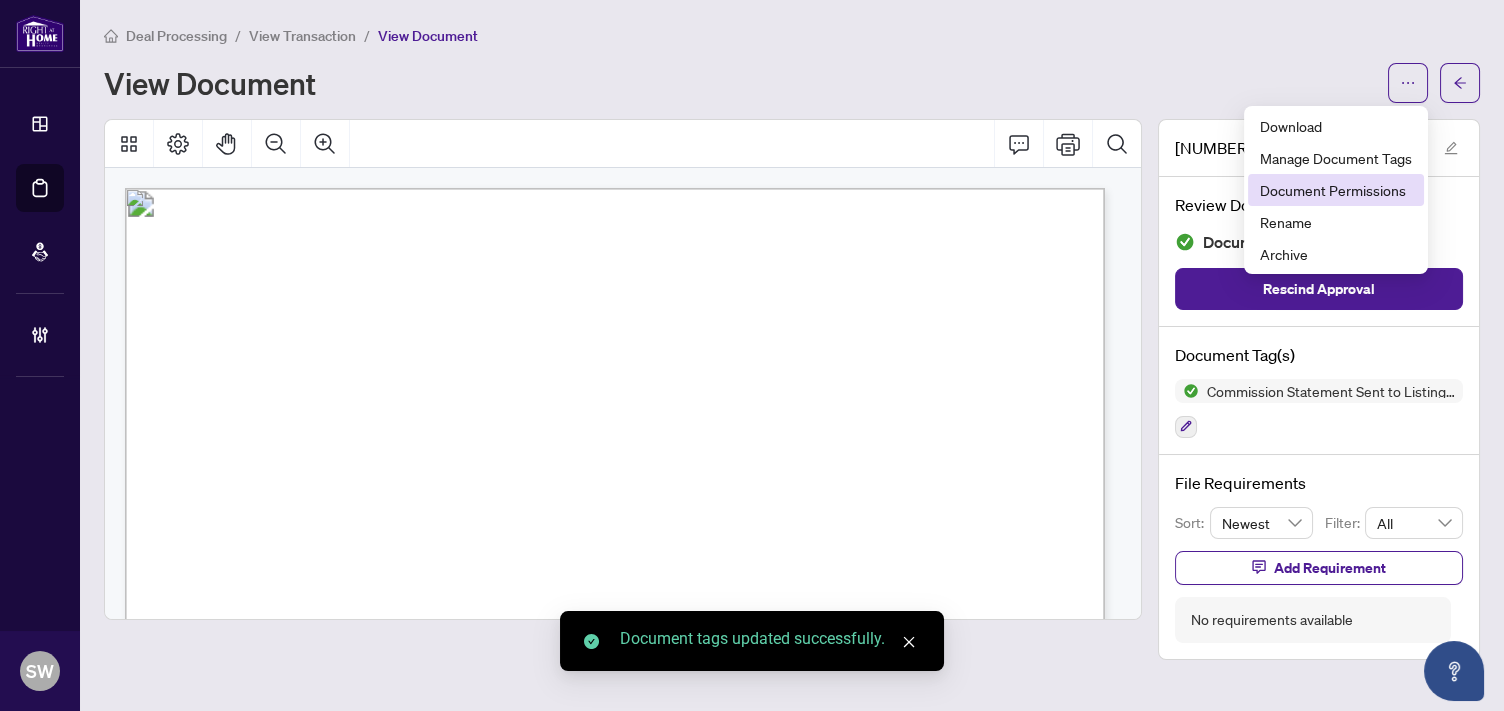 click on "Document Permissions" at bounding box center (1336, 190) 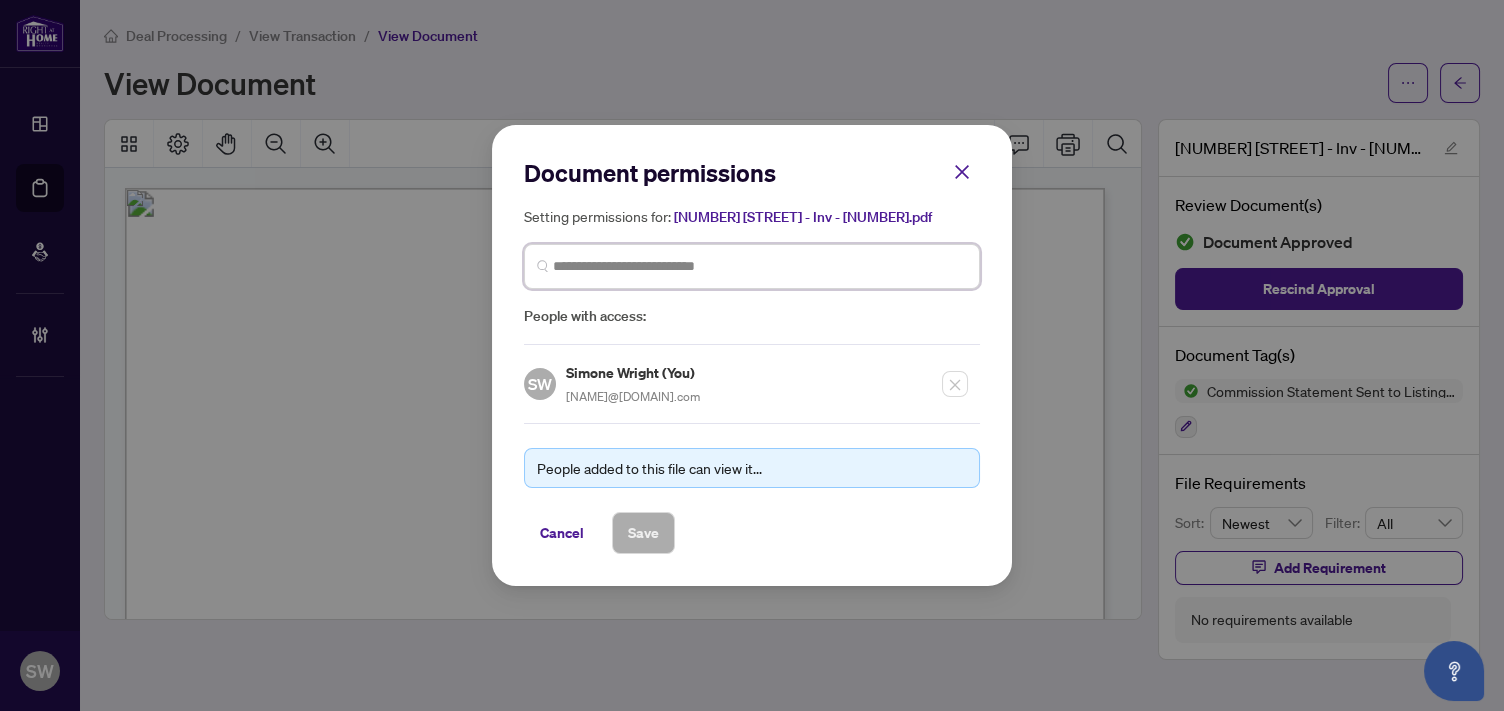 click at bounding box center [760, 266] 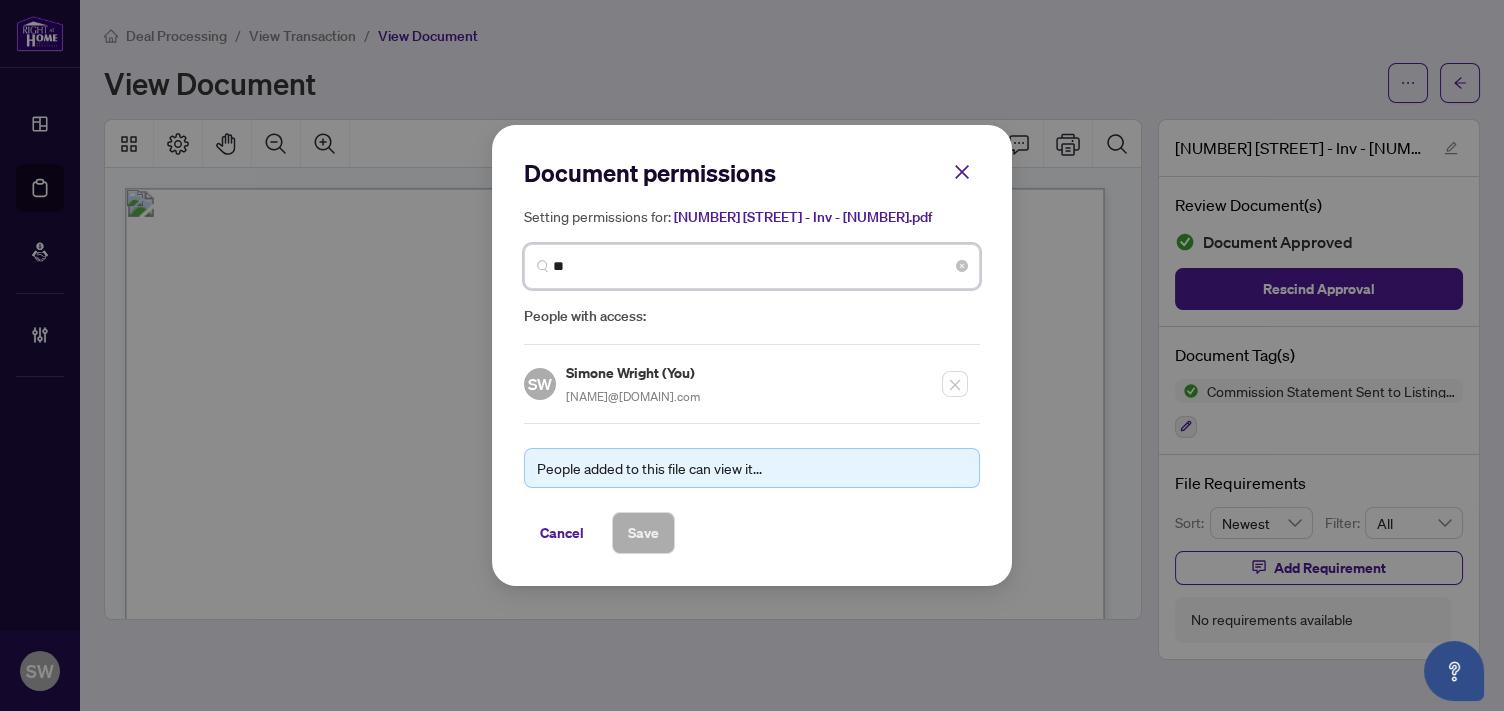 type on "***" 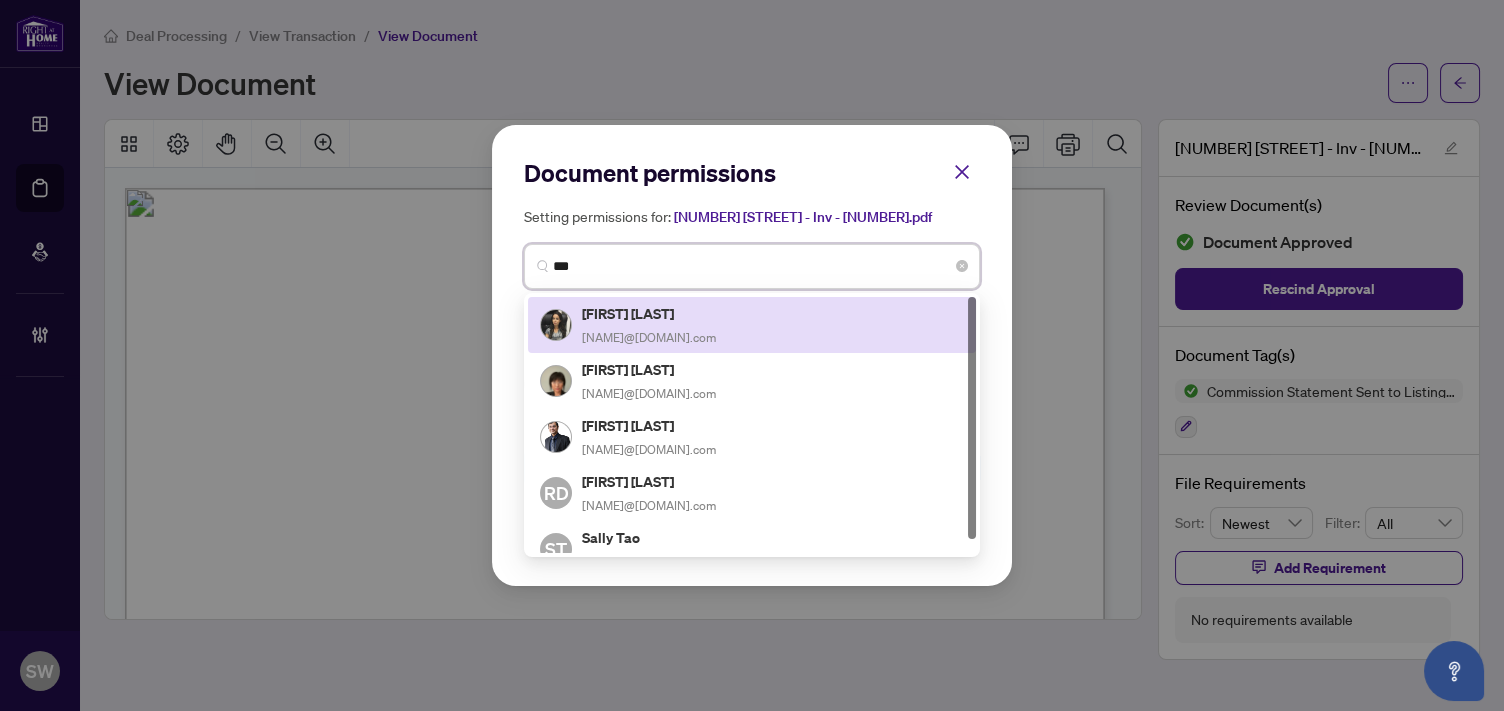 click on "[FIRST] [LAST]" at bounding box center [649, 313] 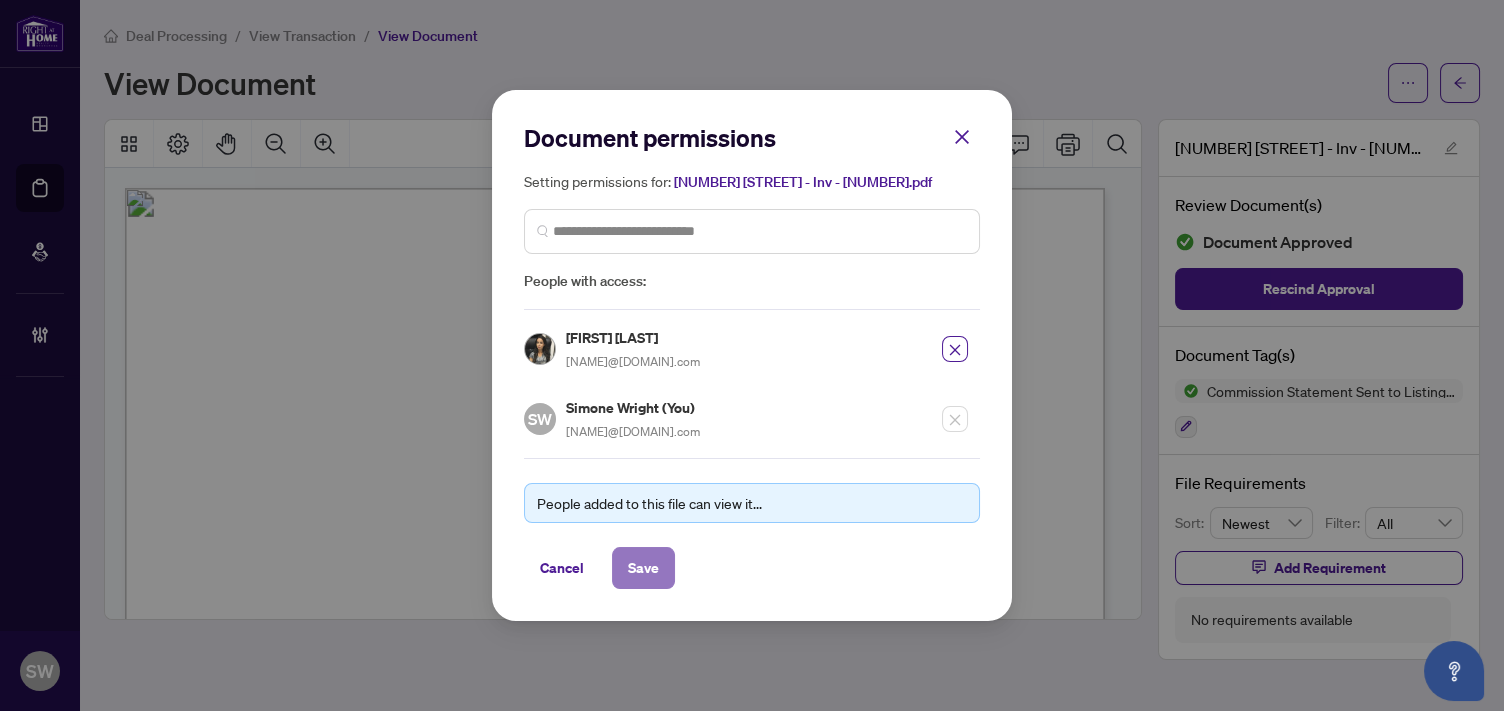 click on "Save" at bounding box center [643, 568] 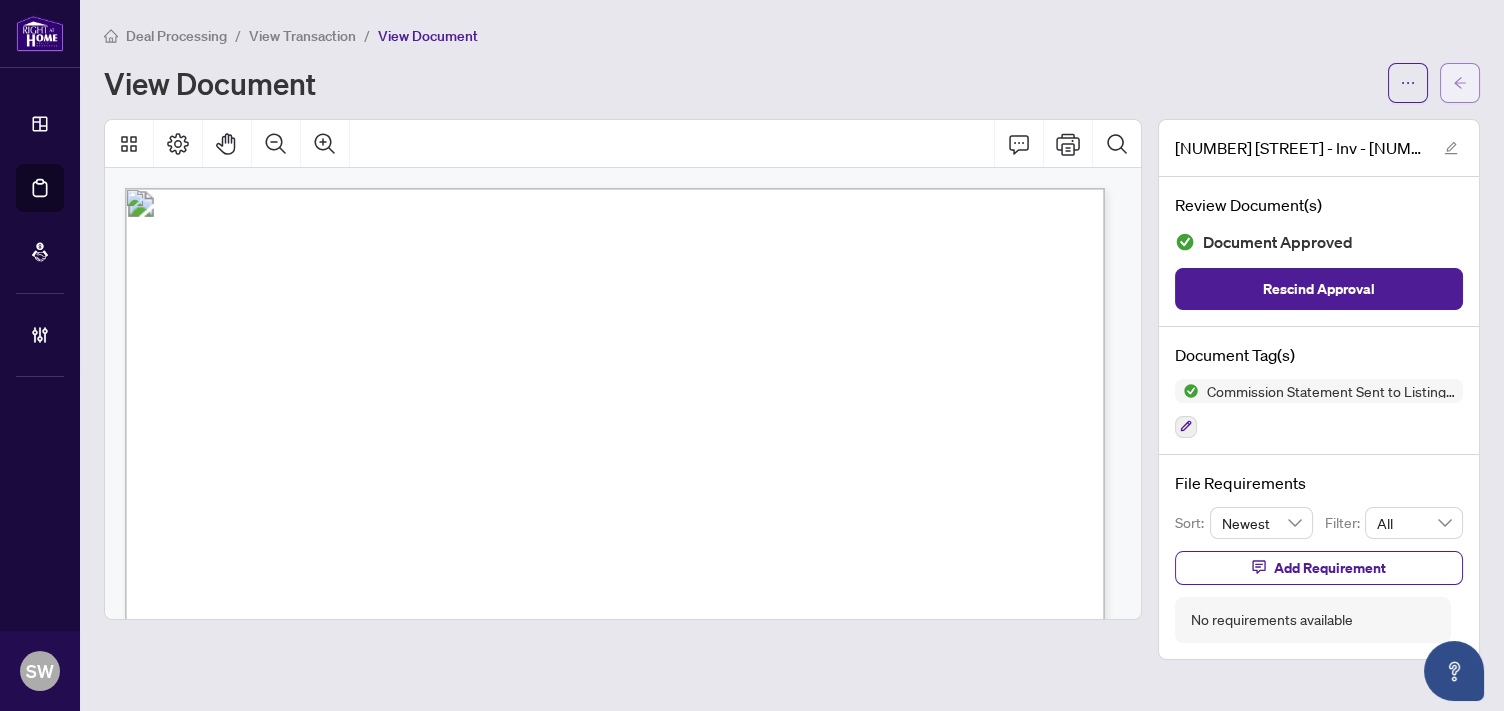 click at bounding box center (1460, 83) 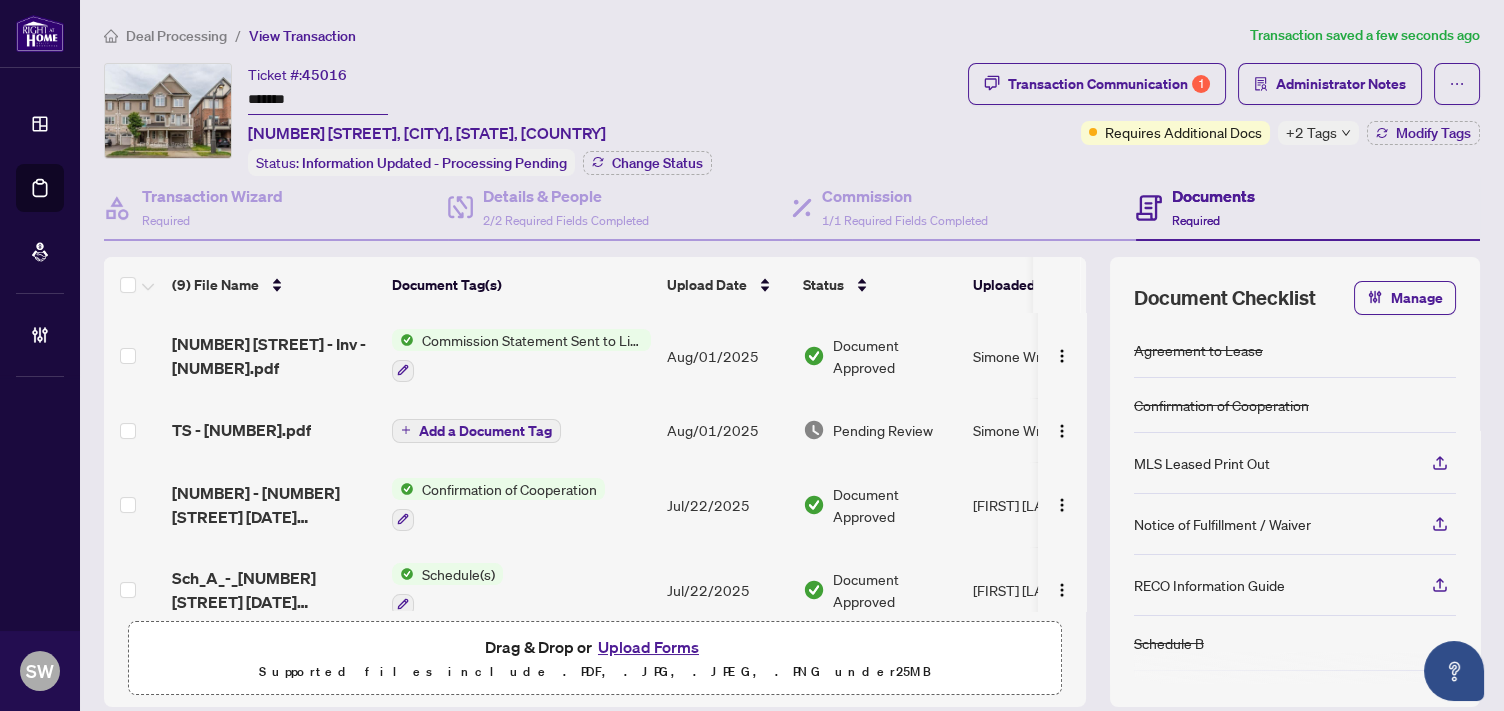 click on "TS - [NUMBER].pdf" at bounding box center [274, 430] 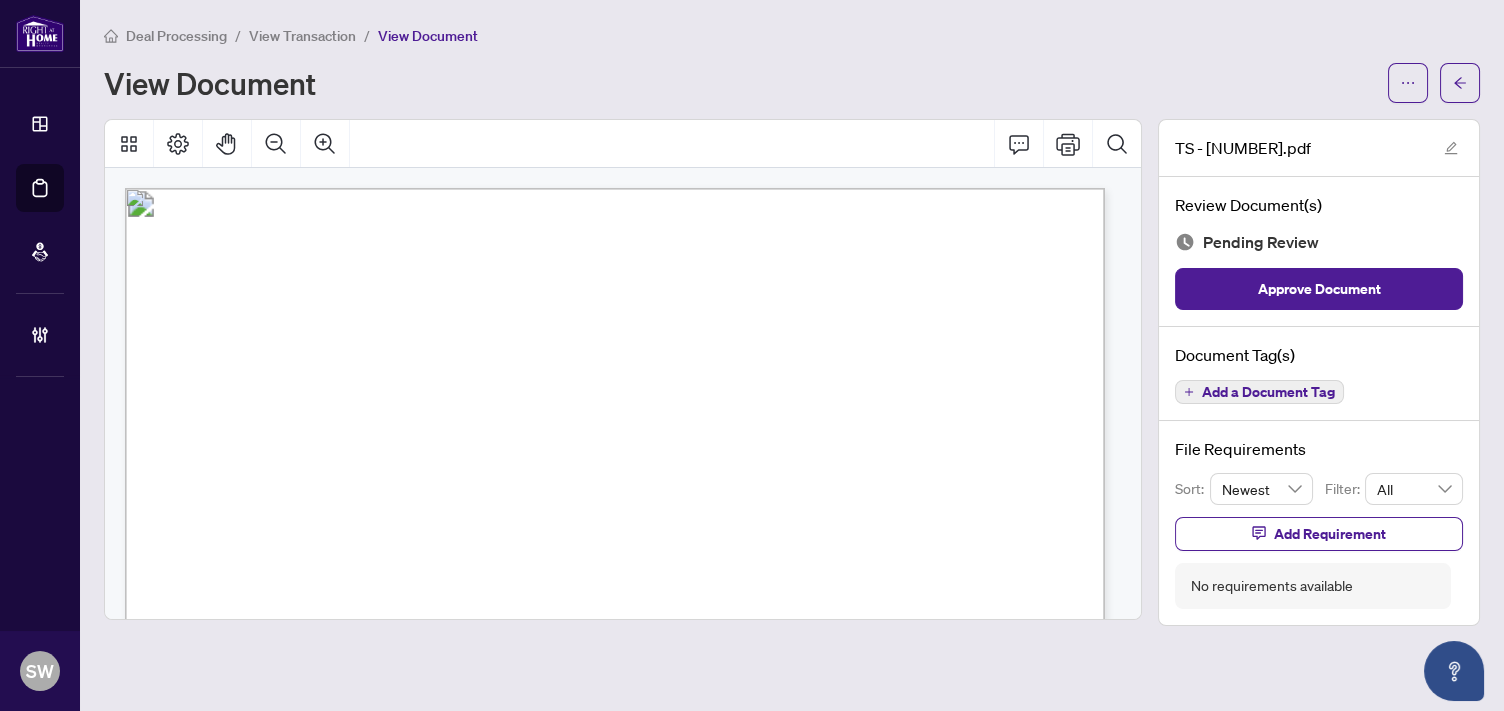 click on "Add a Document Tag" at bounding box center (1268, 392) 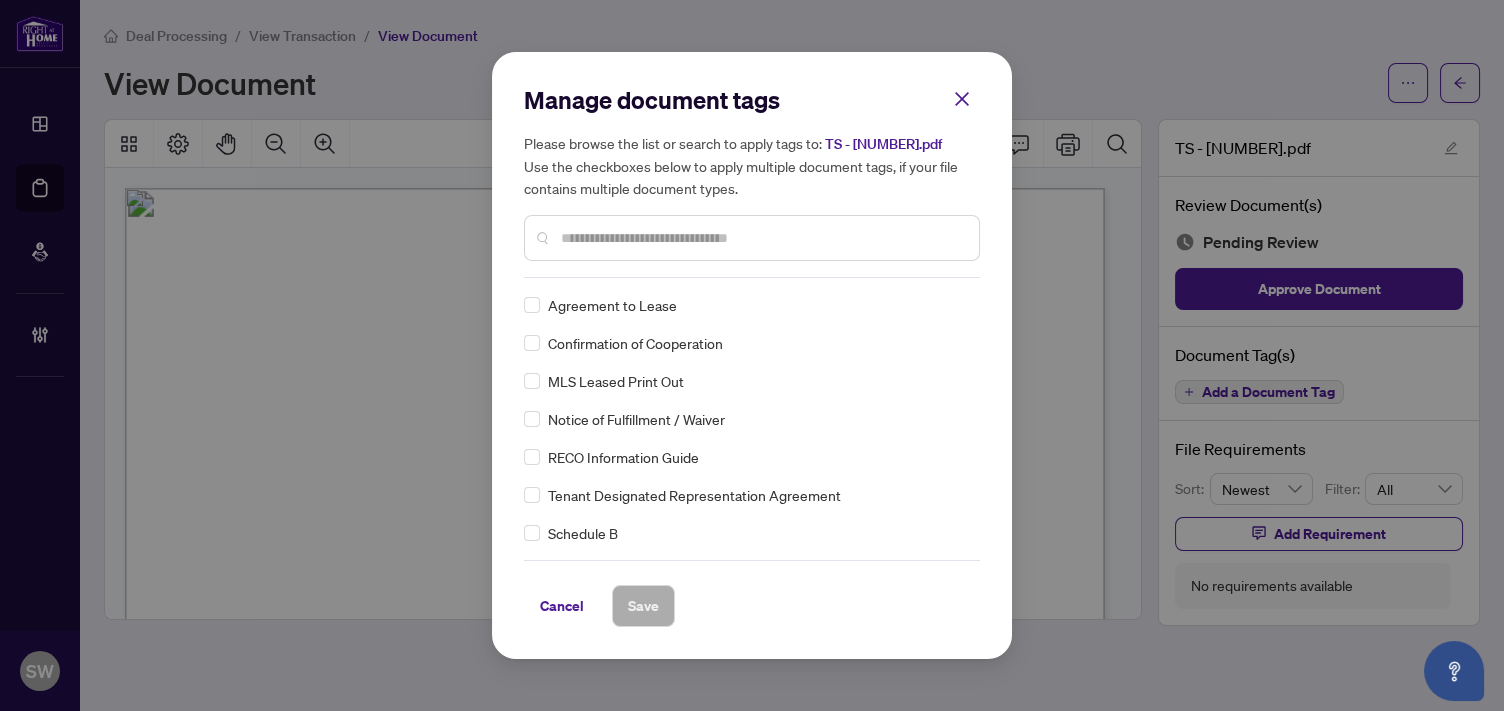 click at bounding box center (762, 238) 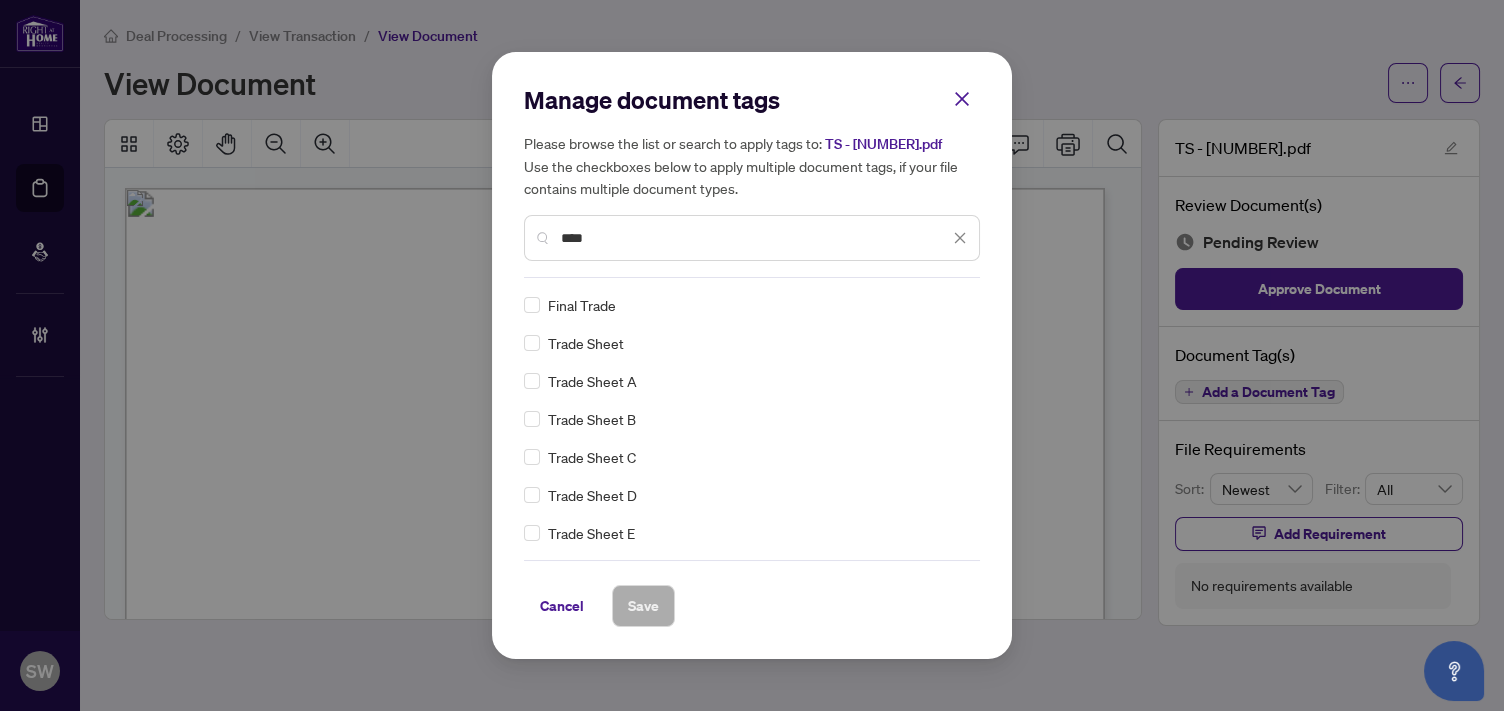 type on "****" 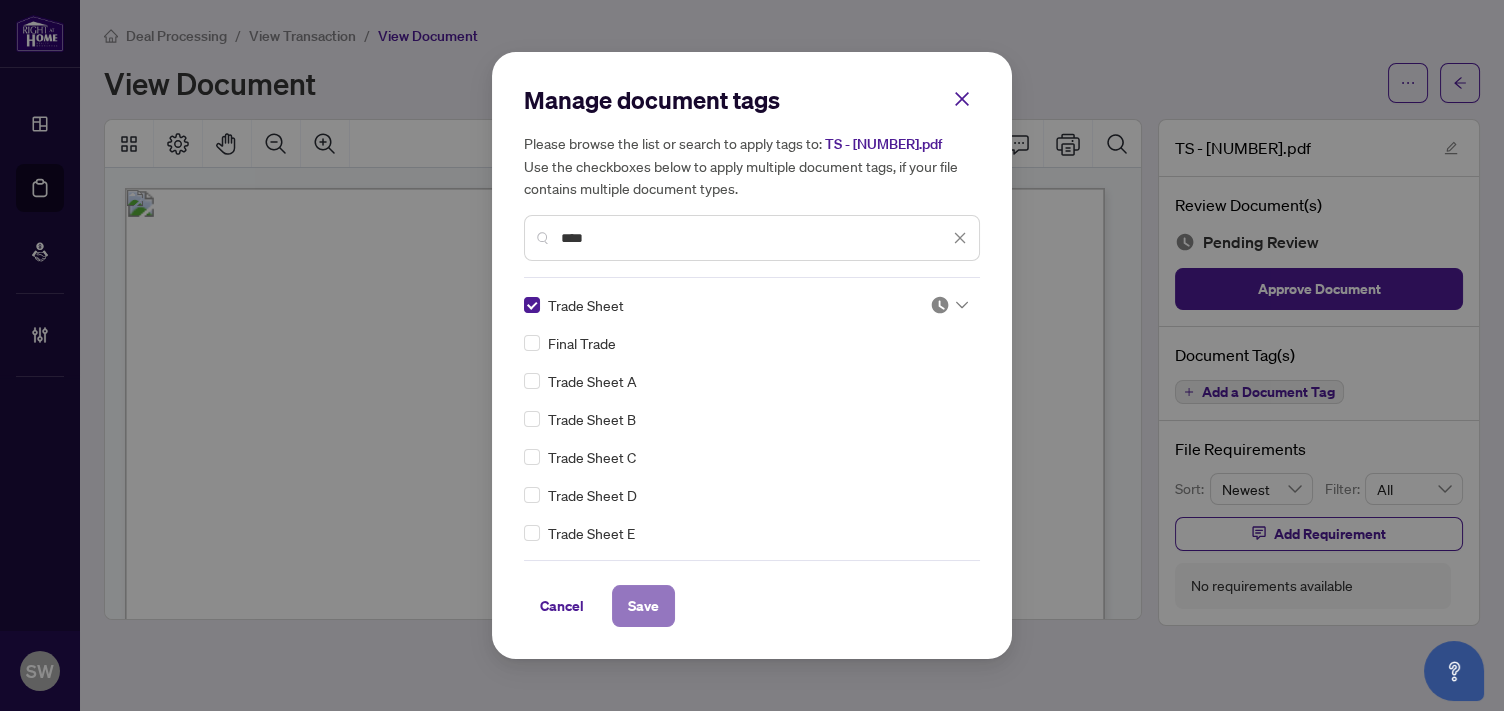 click on "Save" at bounding box center [643, 606] 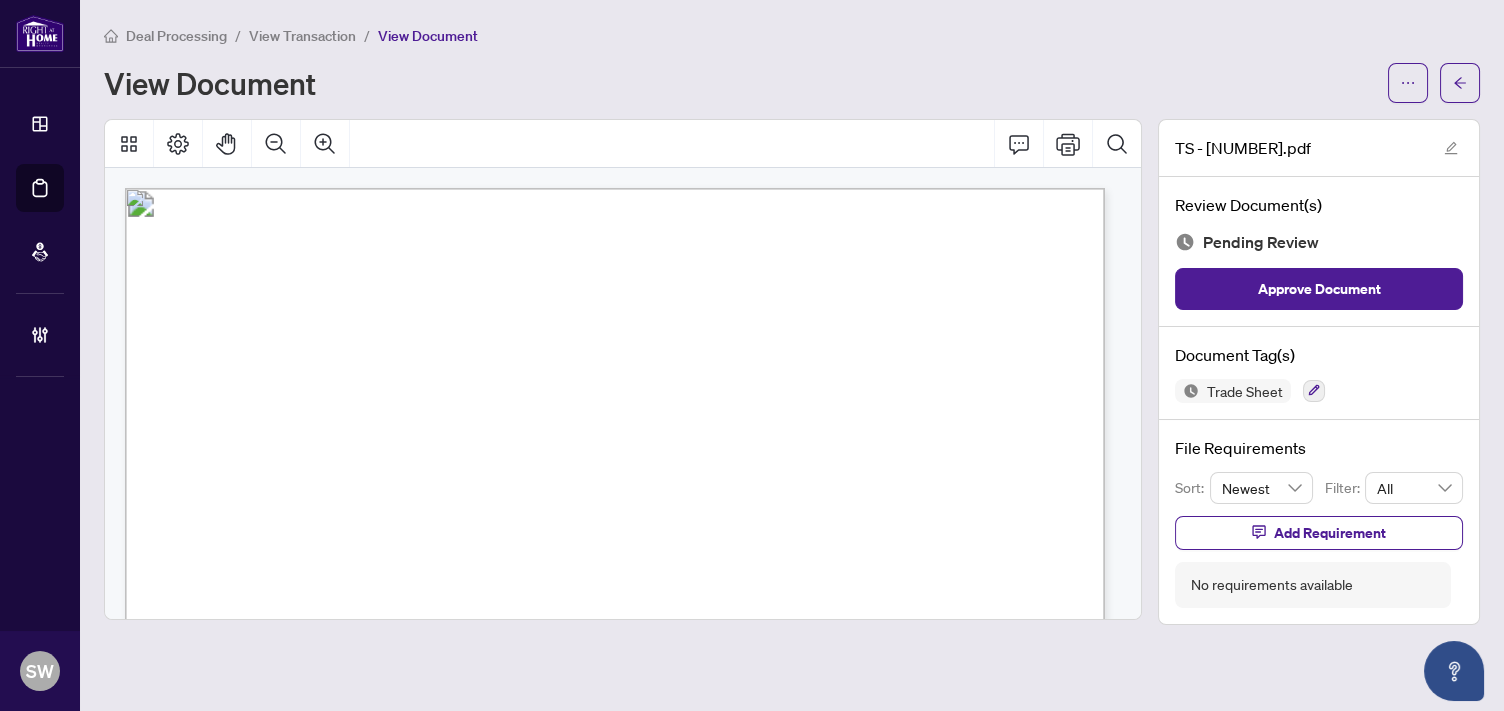 drag, startPoint x: 1413, startPoint y: 88, endPoint x: 1413, endPoint y: 106, distance: 18 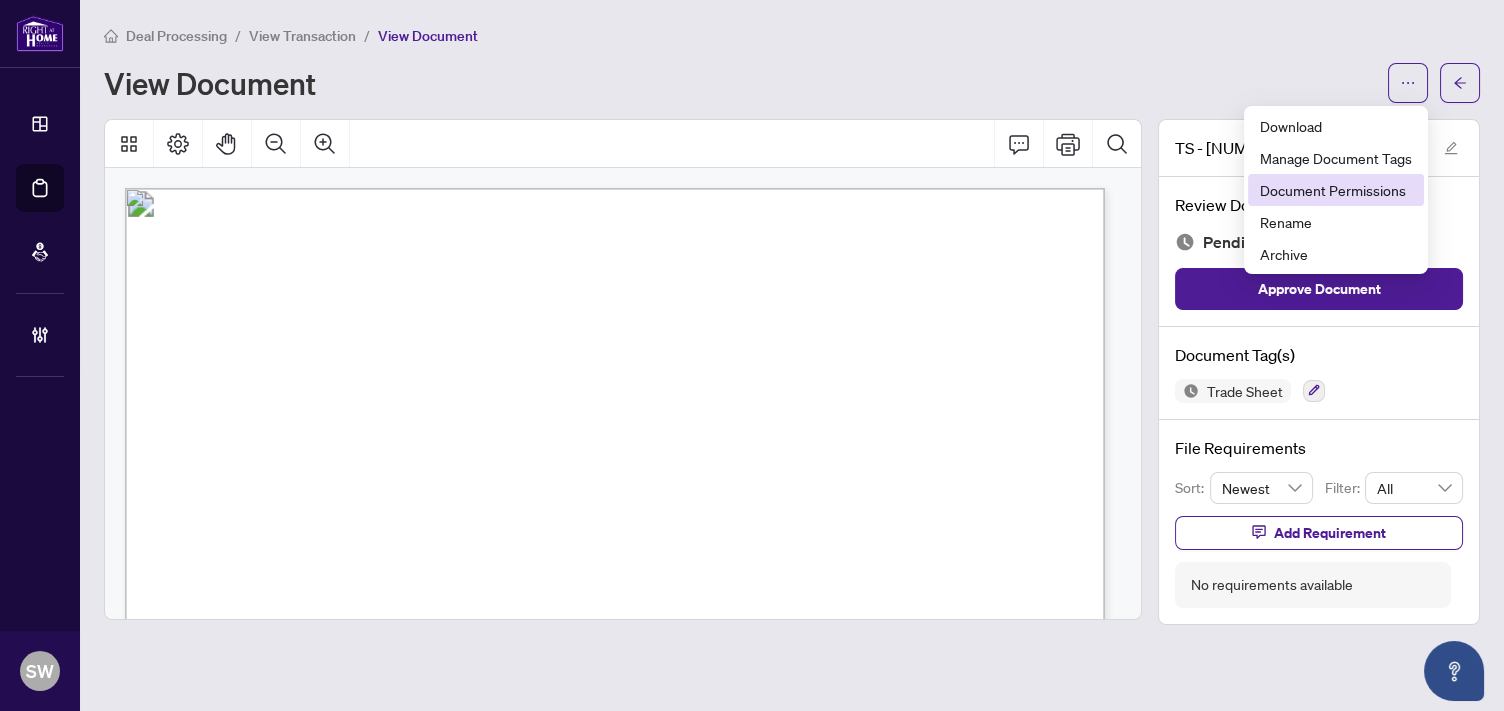 click on "Document Permissions" at bounding box center [1336, 190] 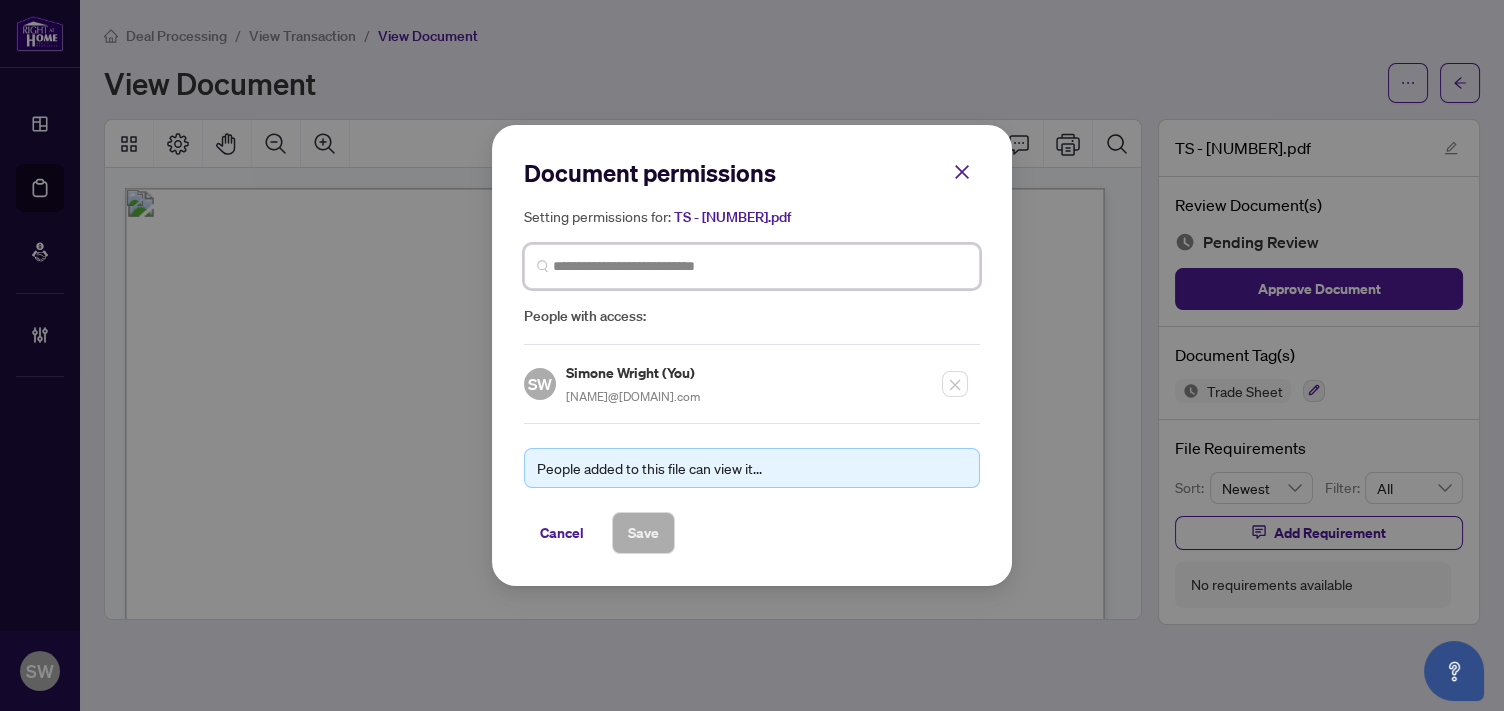 click at bounding box center (760, 266) 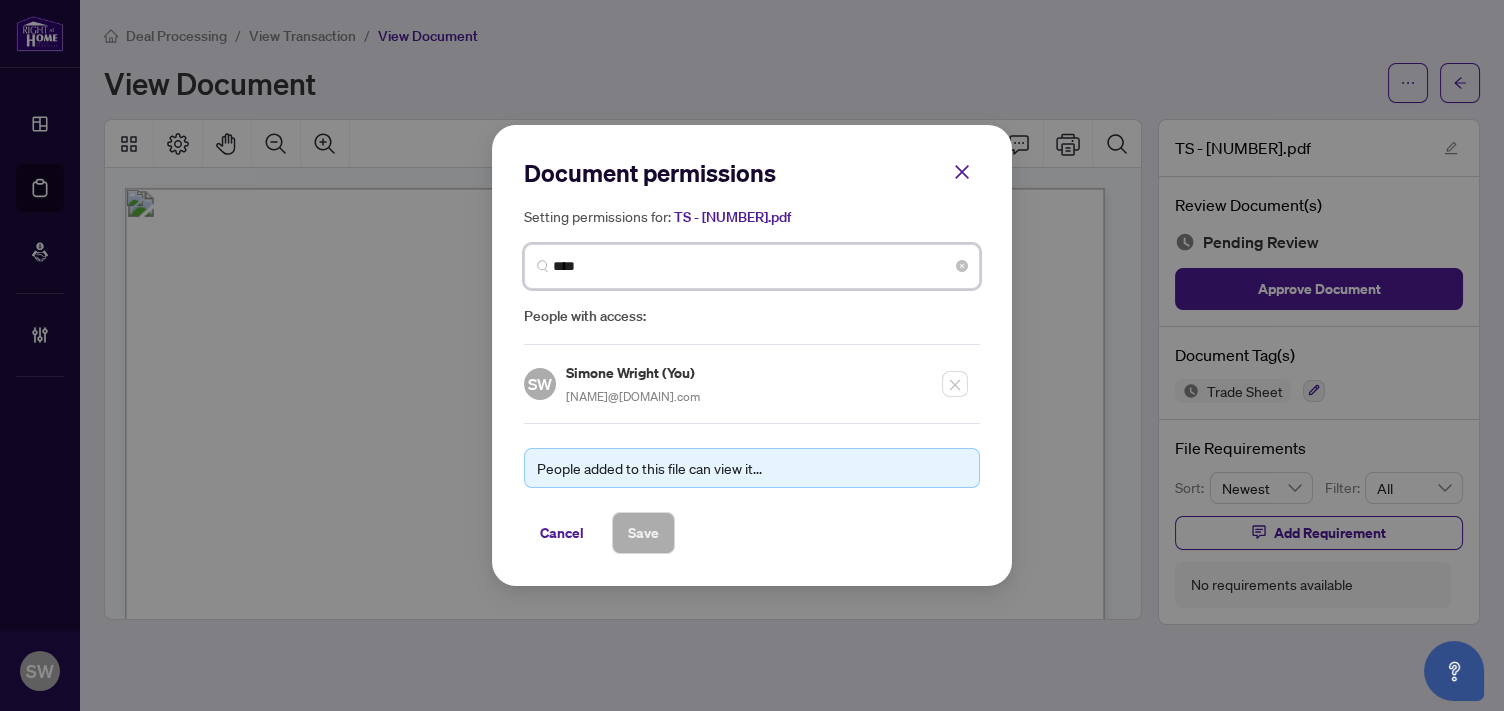 type on "*****" 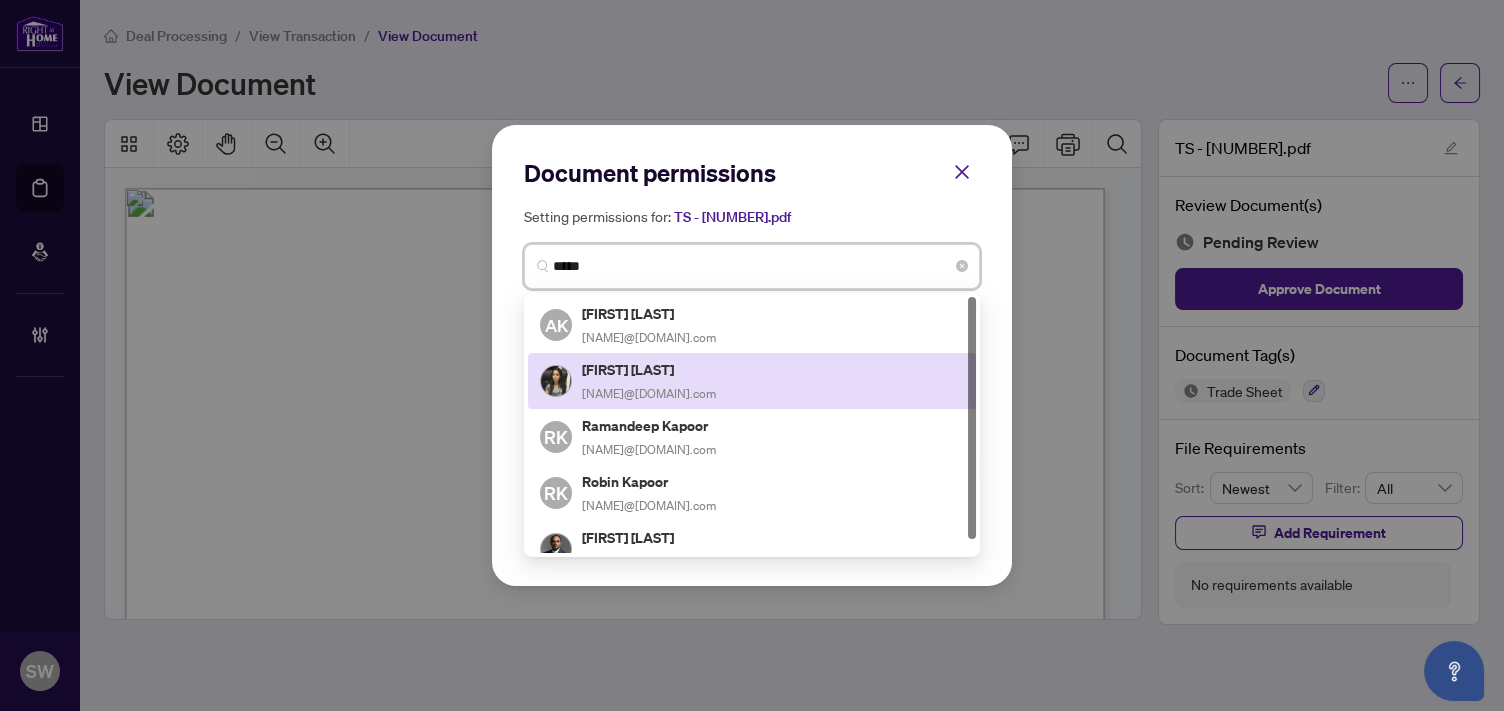 click on "[FIRST] [LAST], [NAME]@[DOMAIN].com" at bounding box center (649, 381) 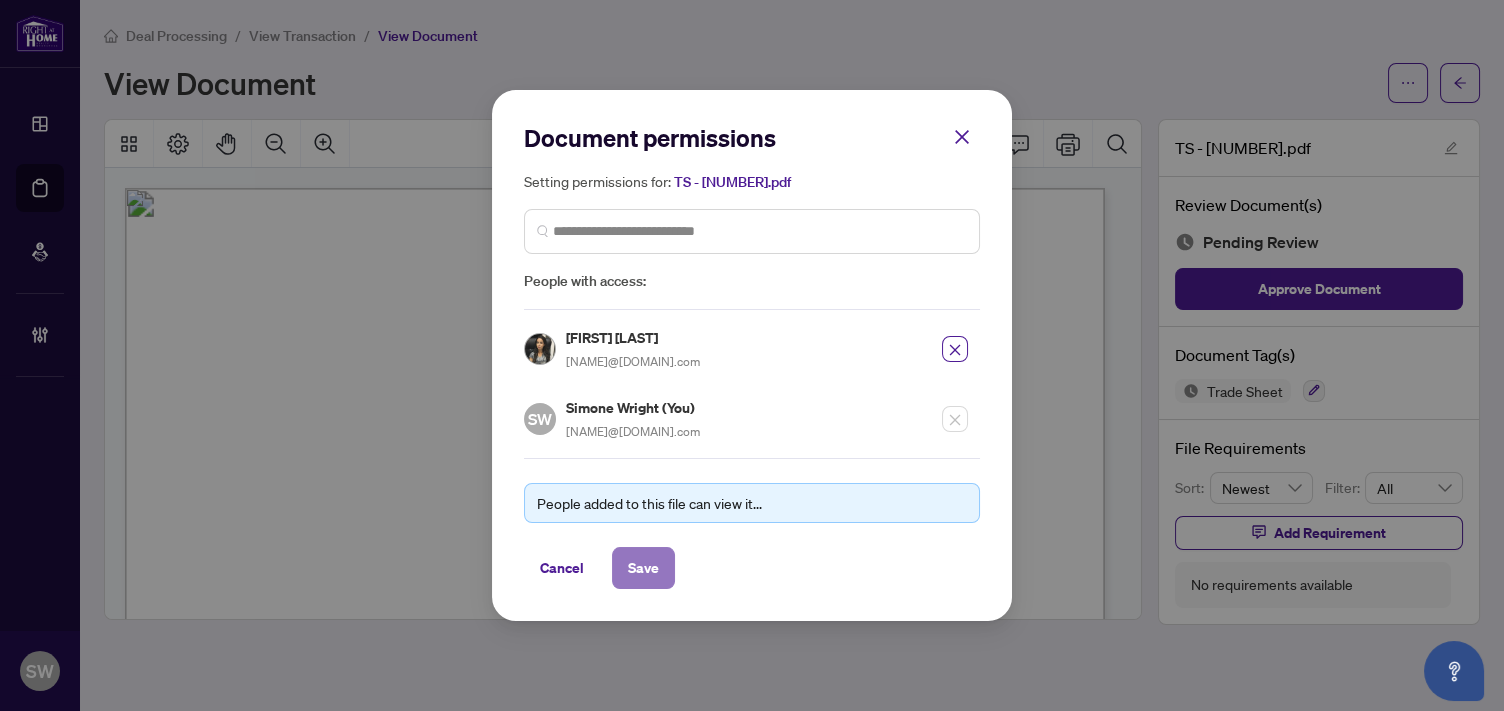 click on "Save" at bounding box center [643, 568] 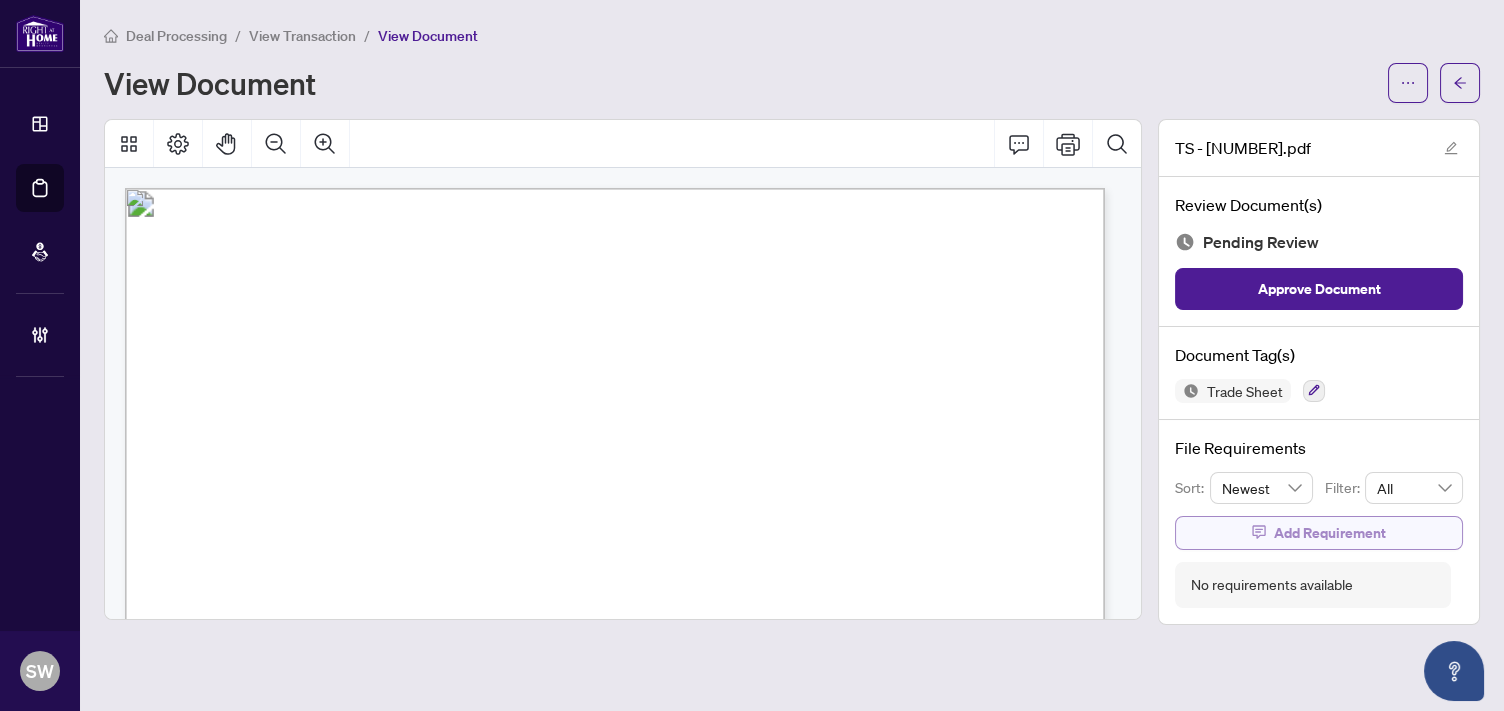 click on "Add Requirement" at bounding box center [1319, 533] 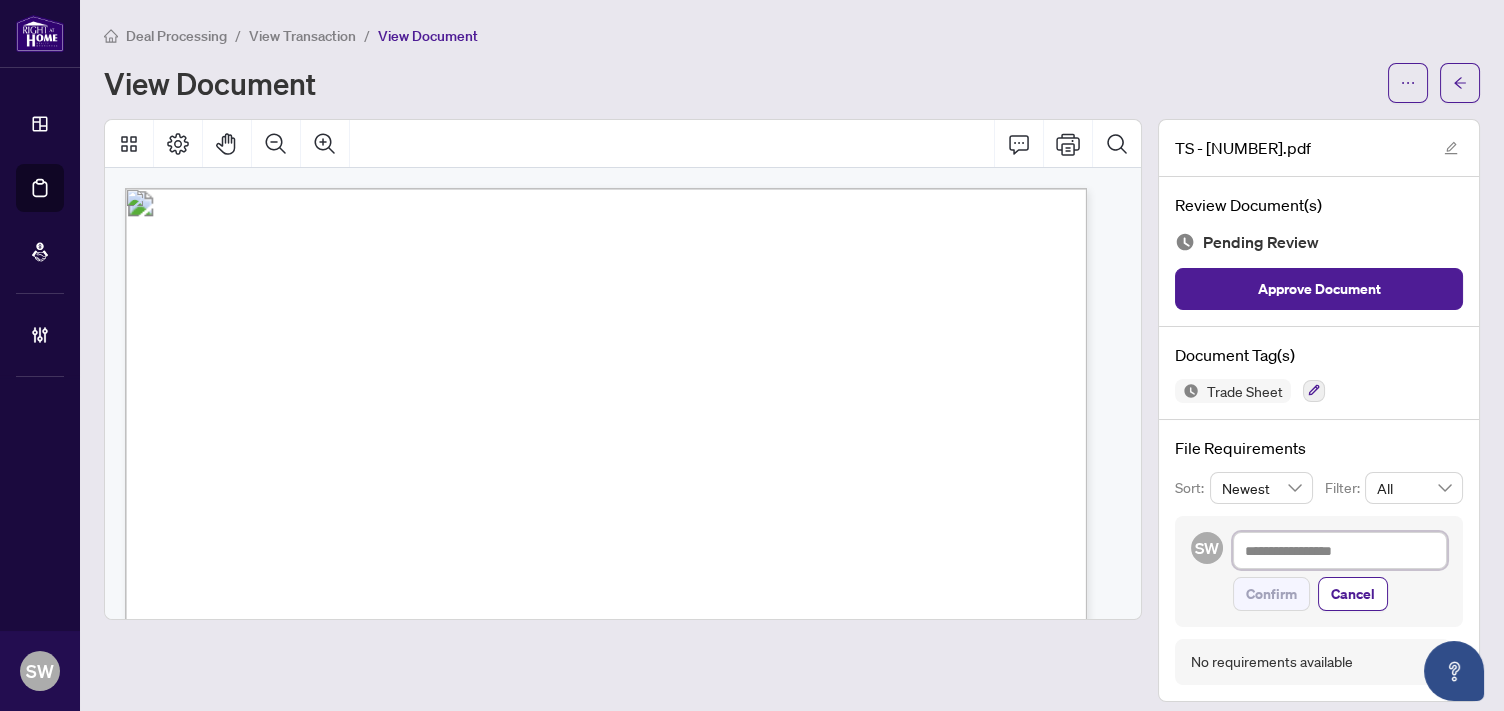 click at bounding box center (1340, 551) 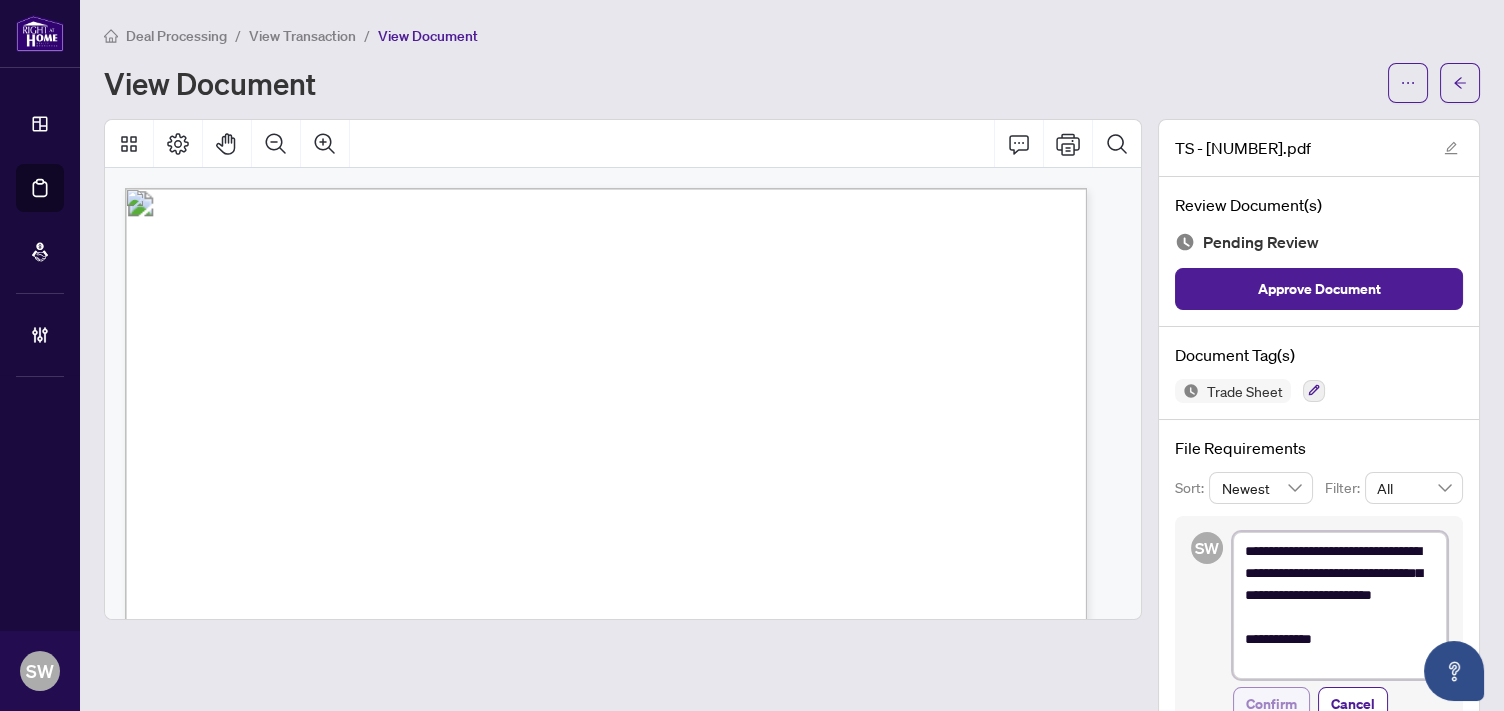 type on "**********" 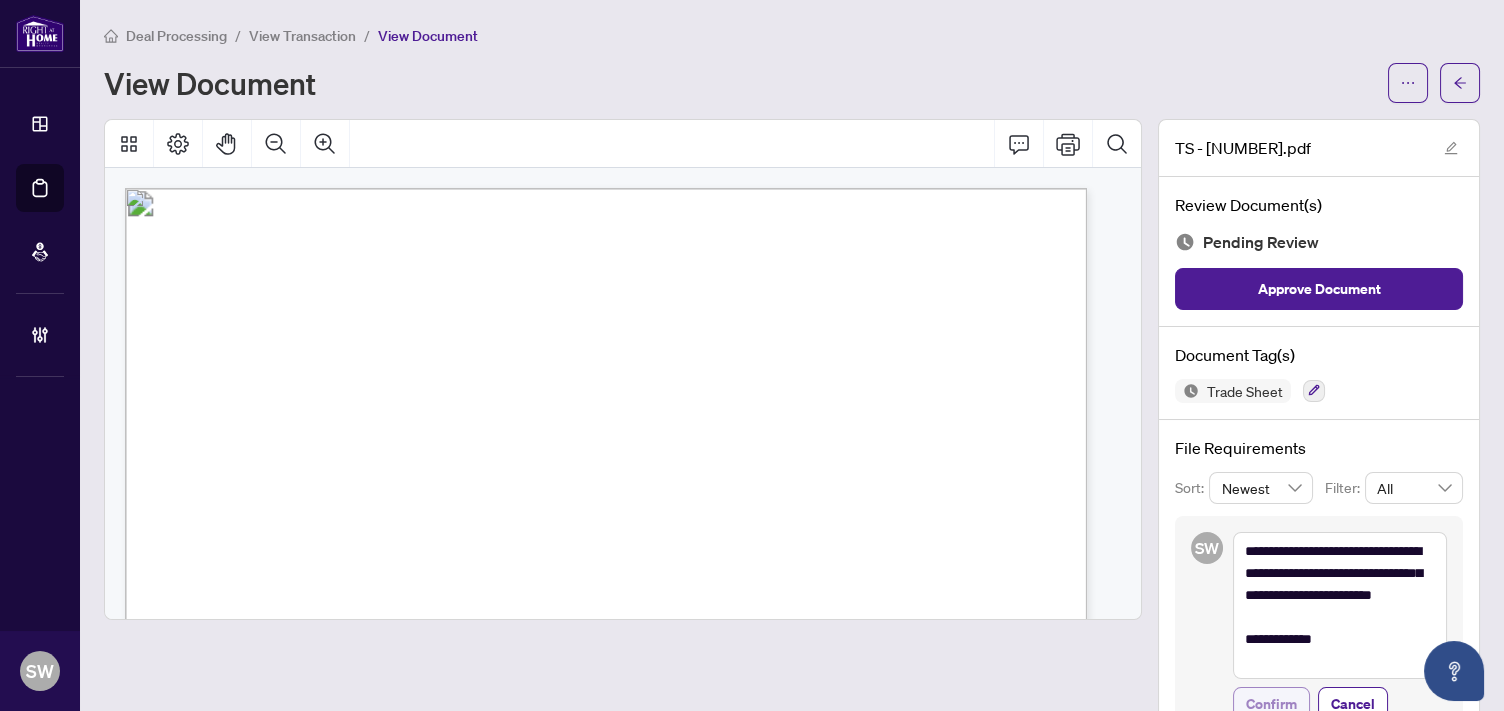 click on "Confirm" at bounding box center (1271, 704) 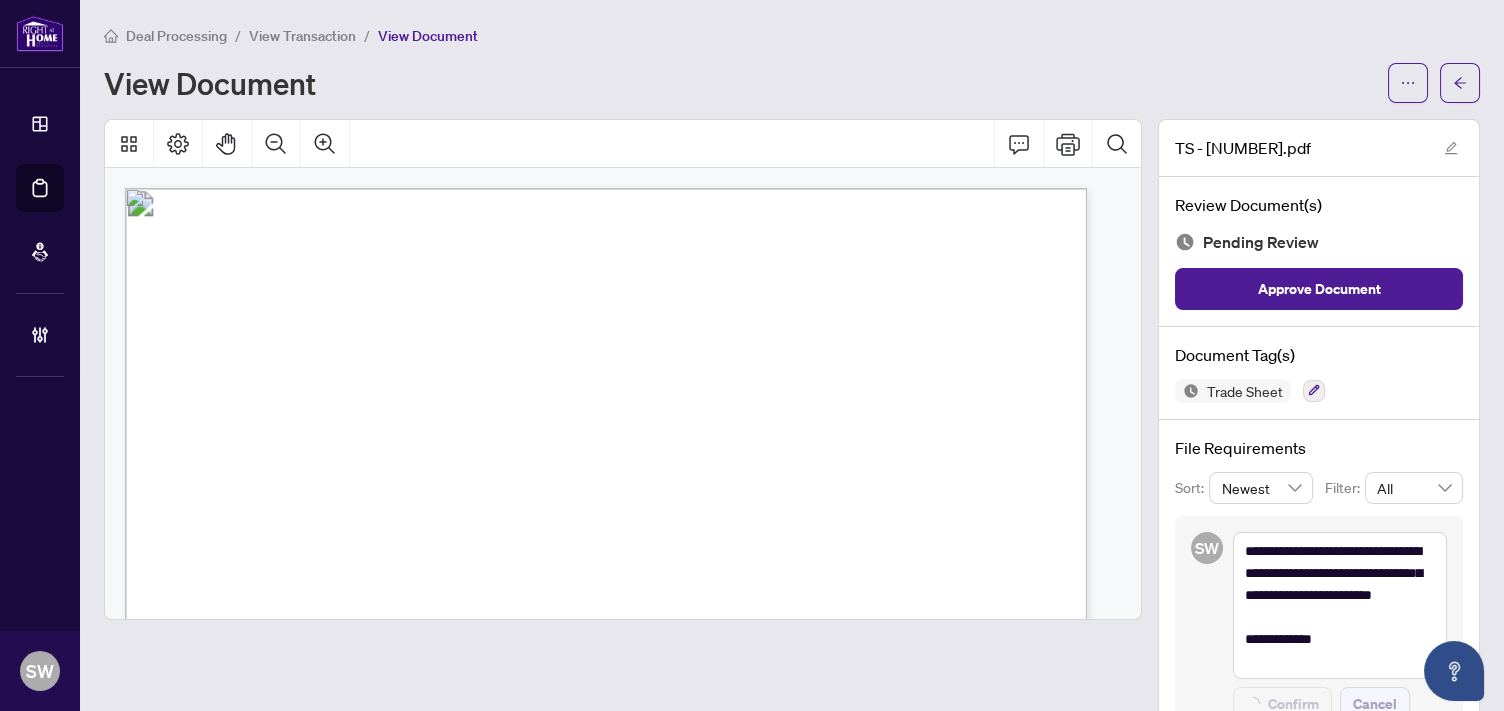 type on "**********" 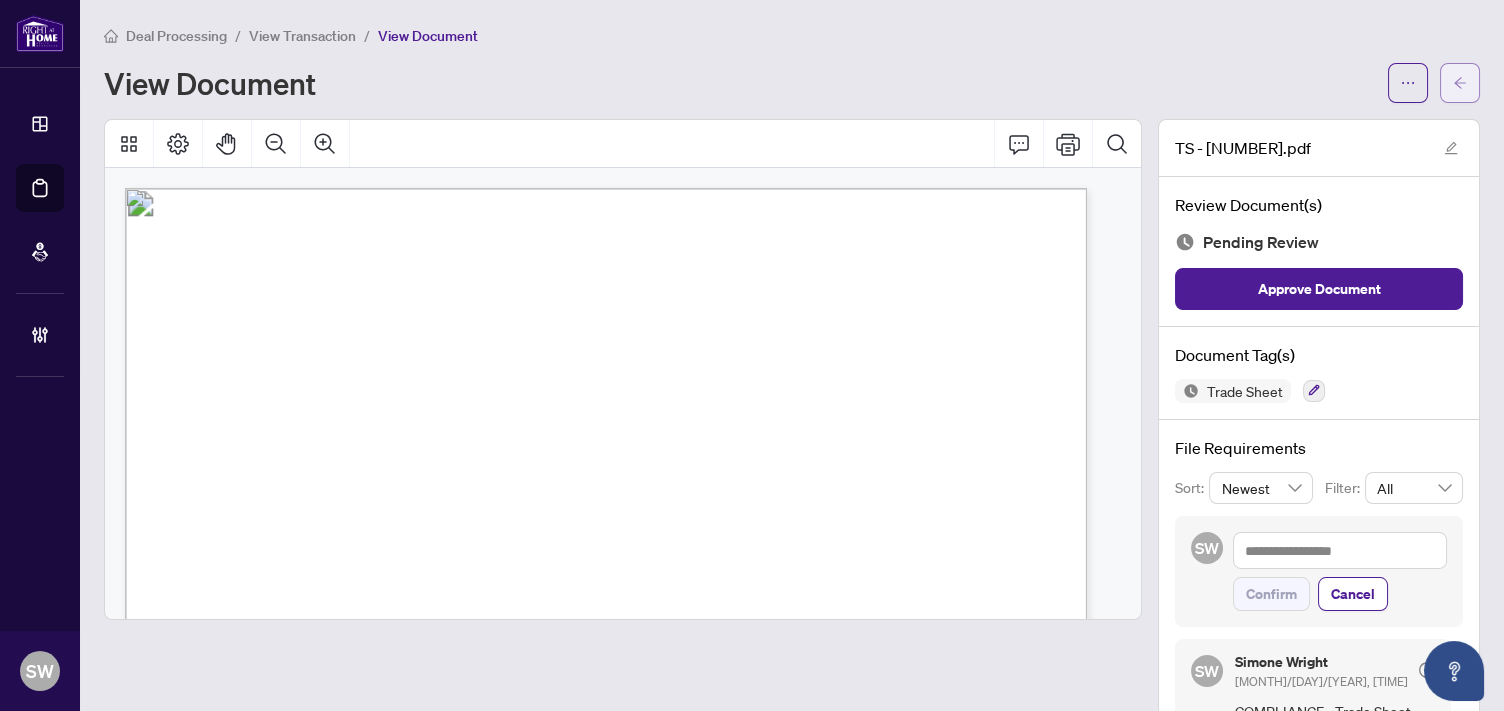 click at bounding box center [1460, 83] 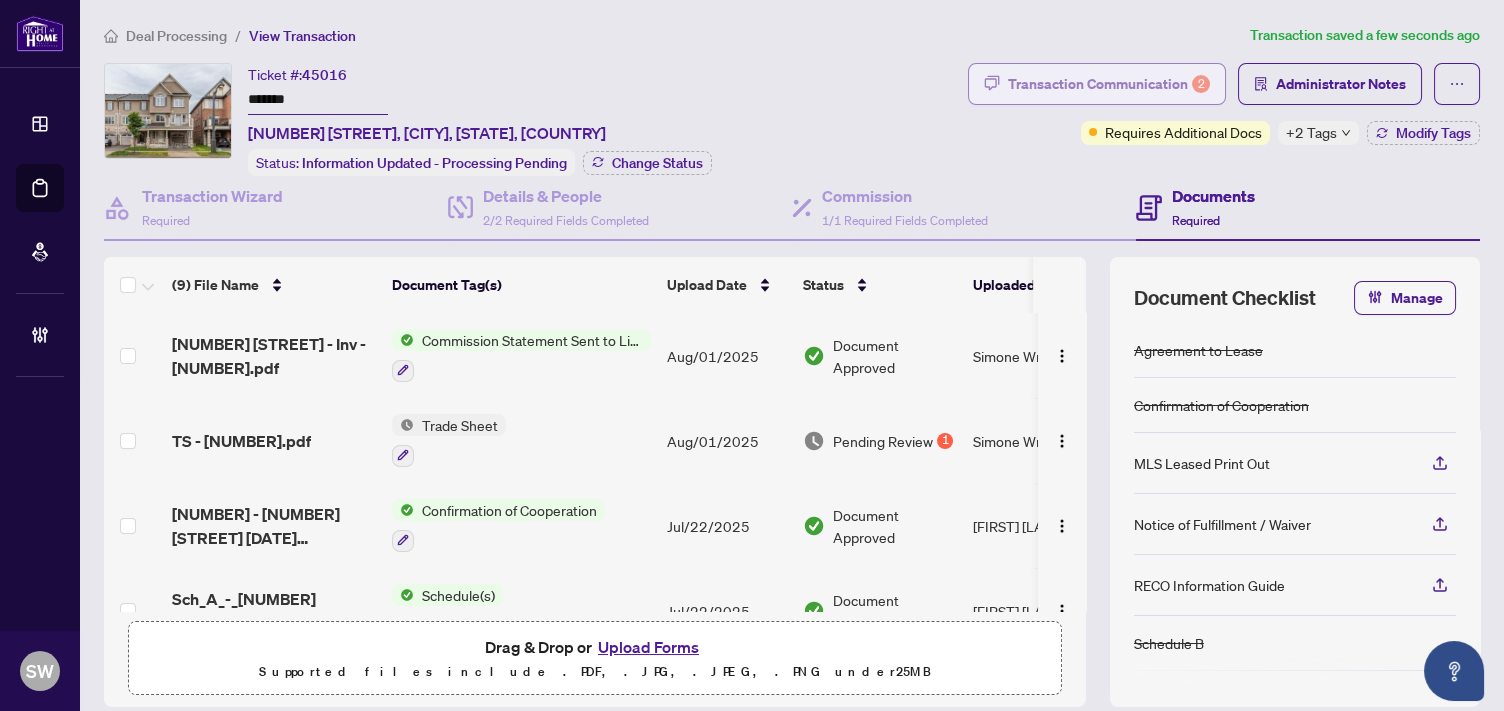 click on "Transaction Communication 2" at bounding box center [1109, 84] 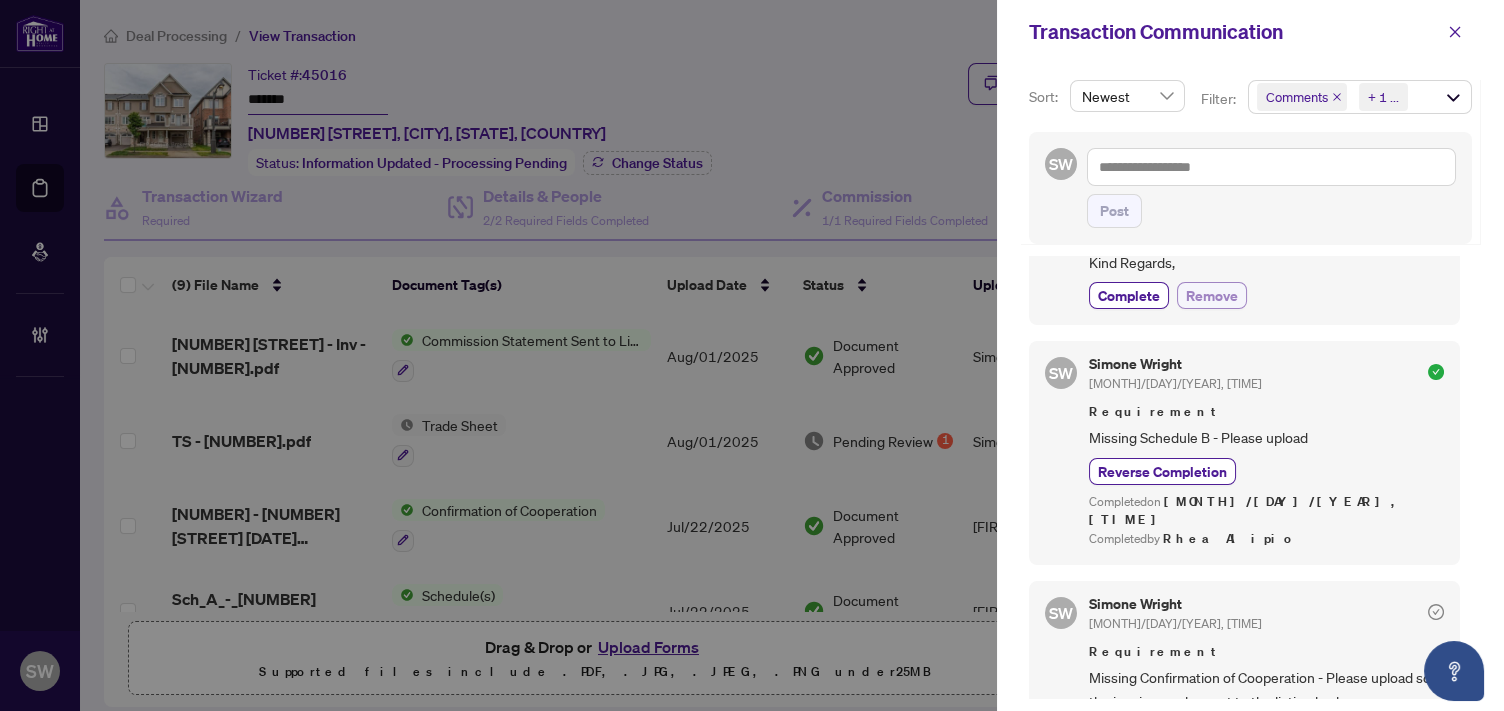 scroll, scrollTop: 214, scrollLeft: 0, axis: vertical 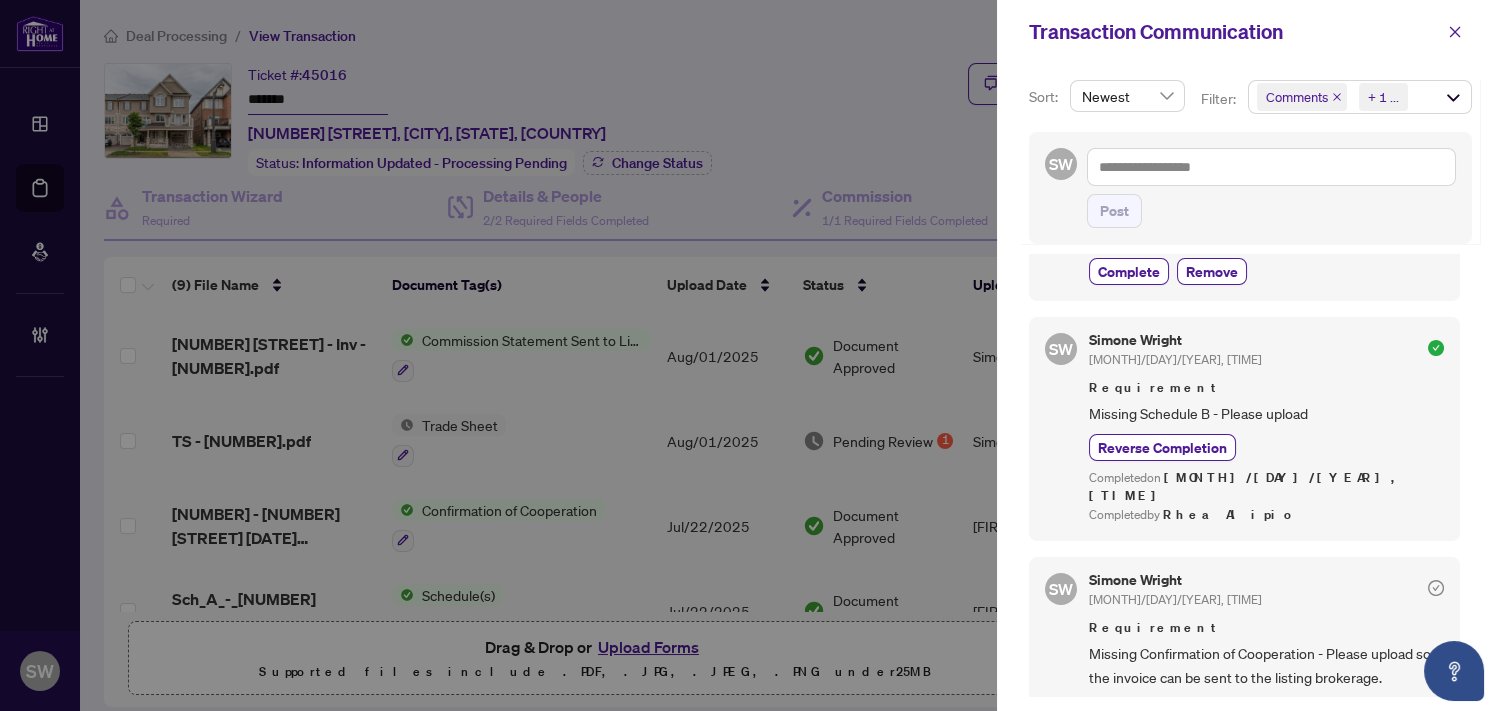 click on "Complete" at bounding box center (1129, 710) 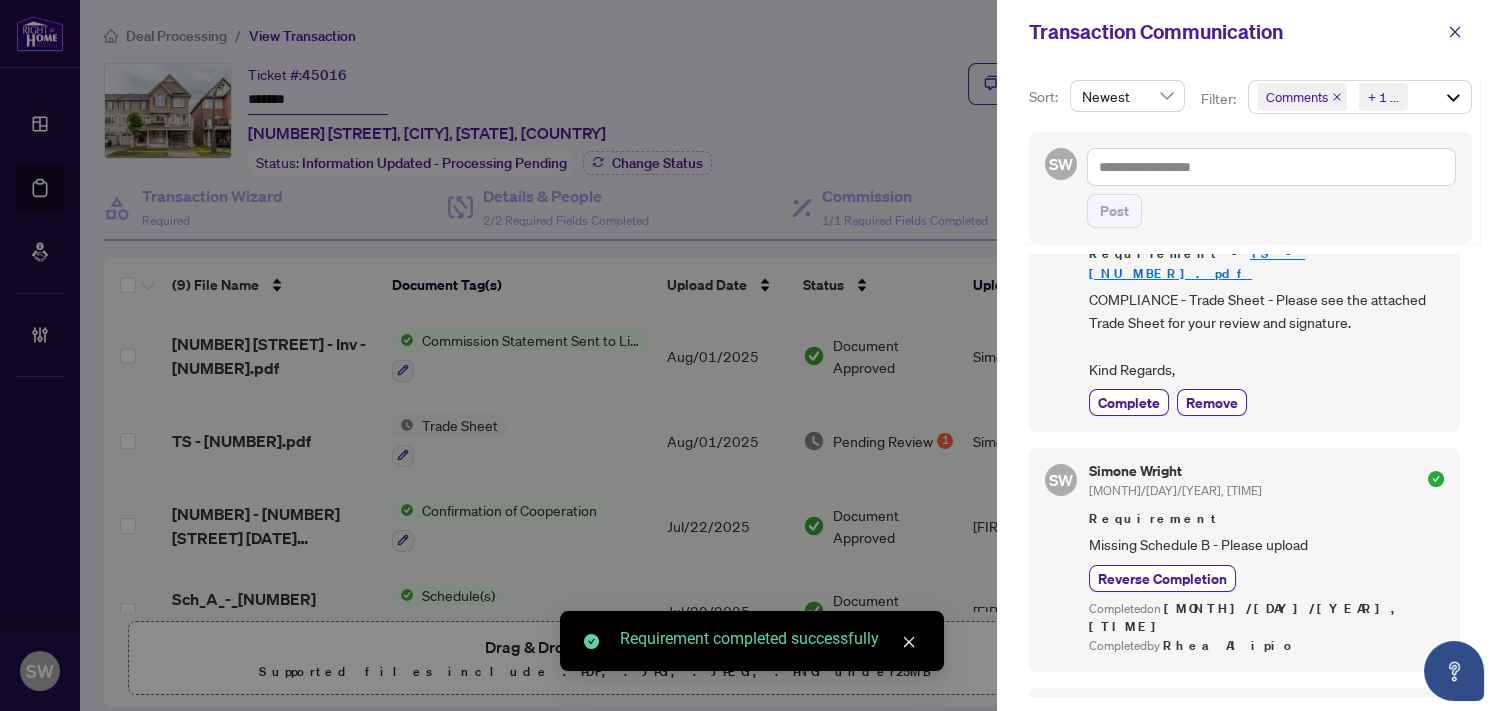 scroll, scrollTop: 0, scrollLeft: 0, axis: both 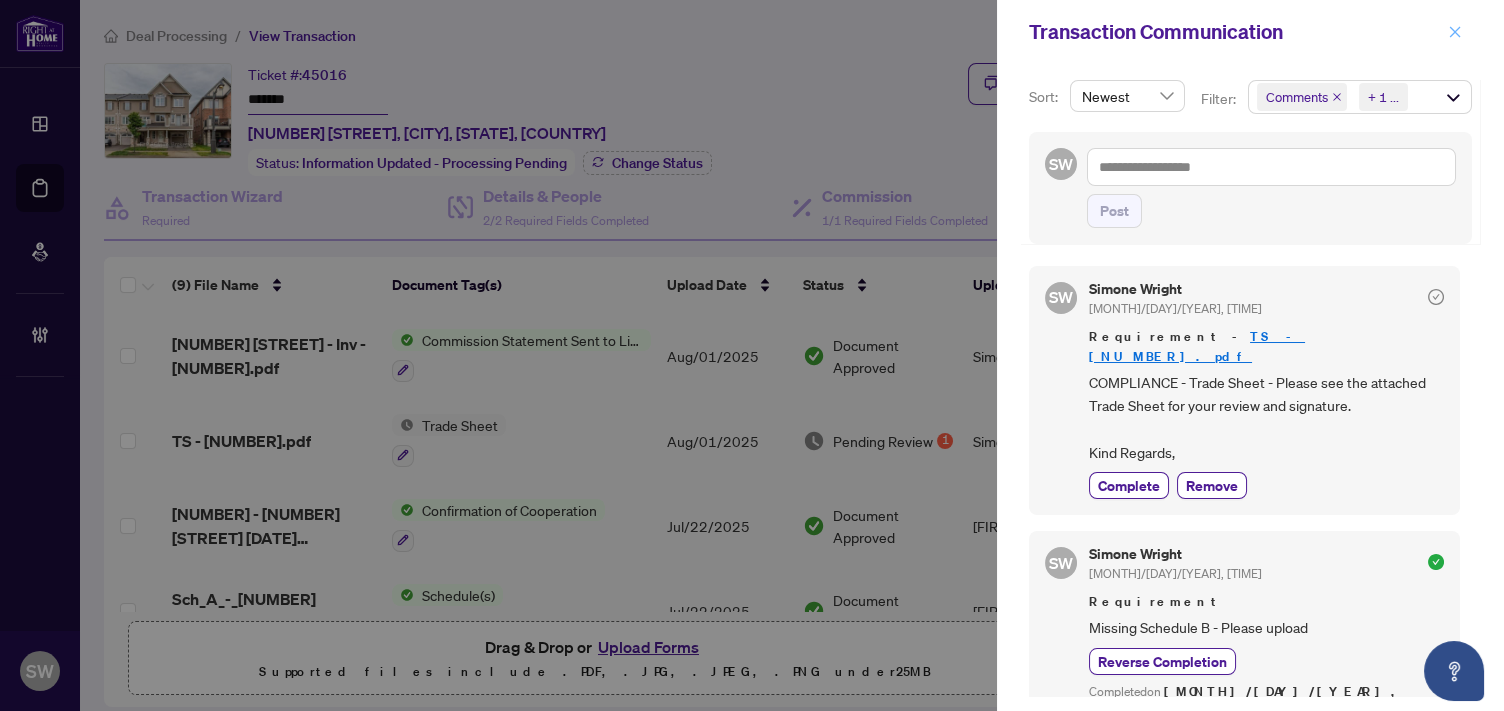 click at bounding box center [1455, 32] 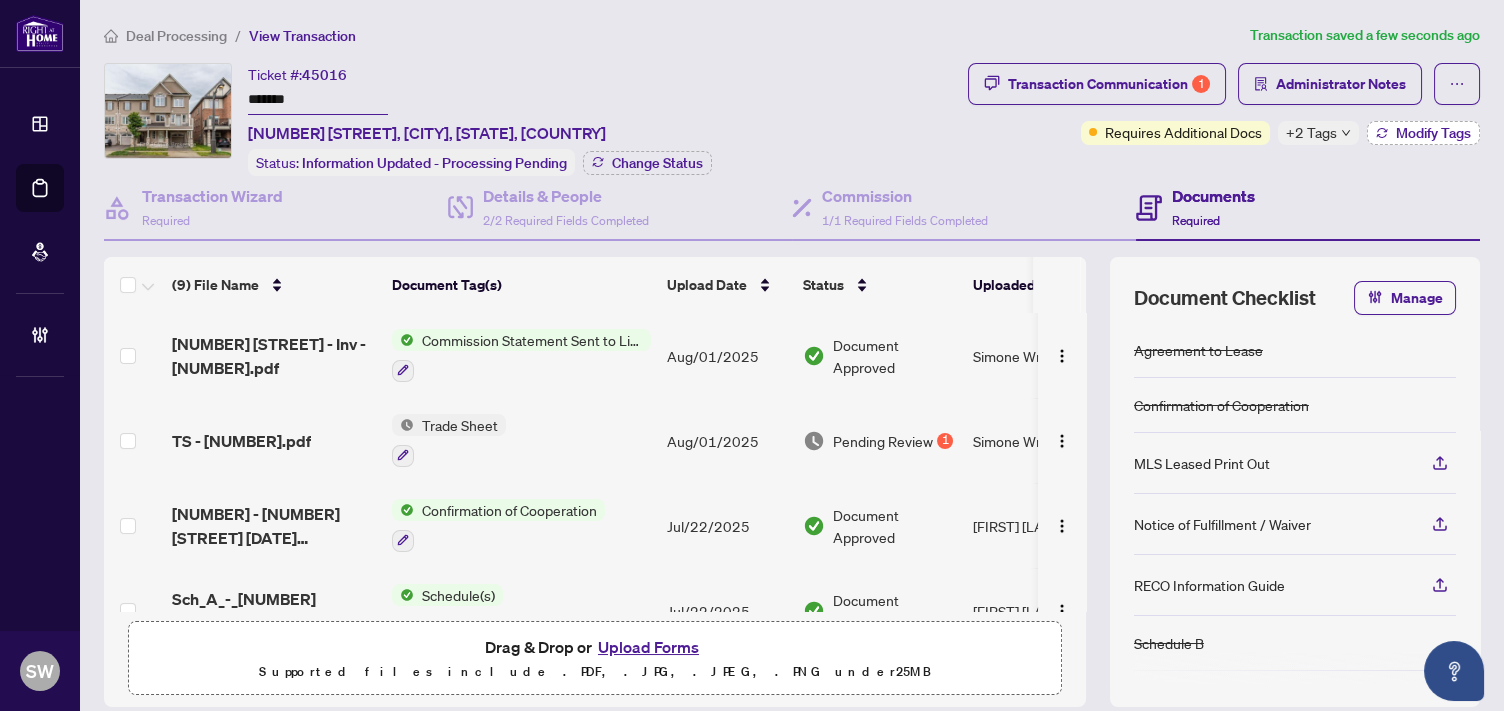 click on "Modify Tags" at bounding box center (1433, 133) 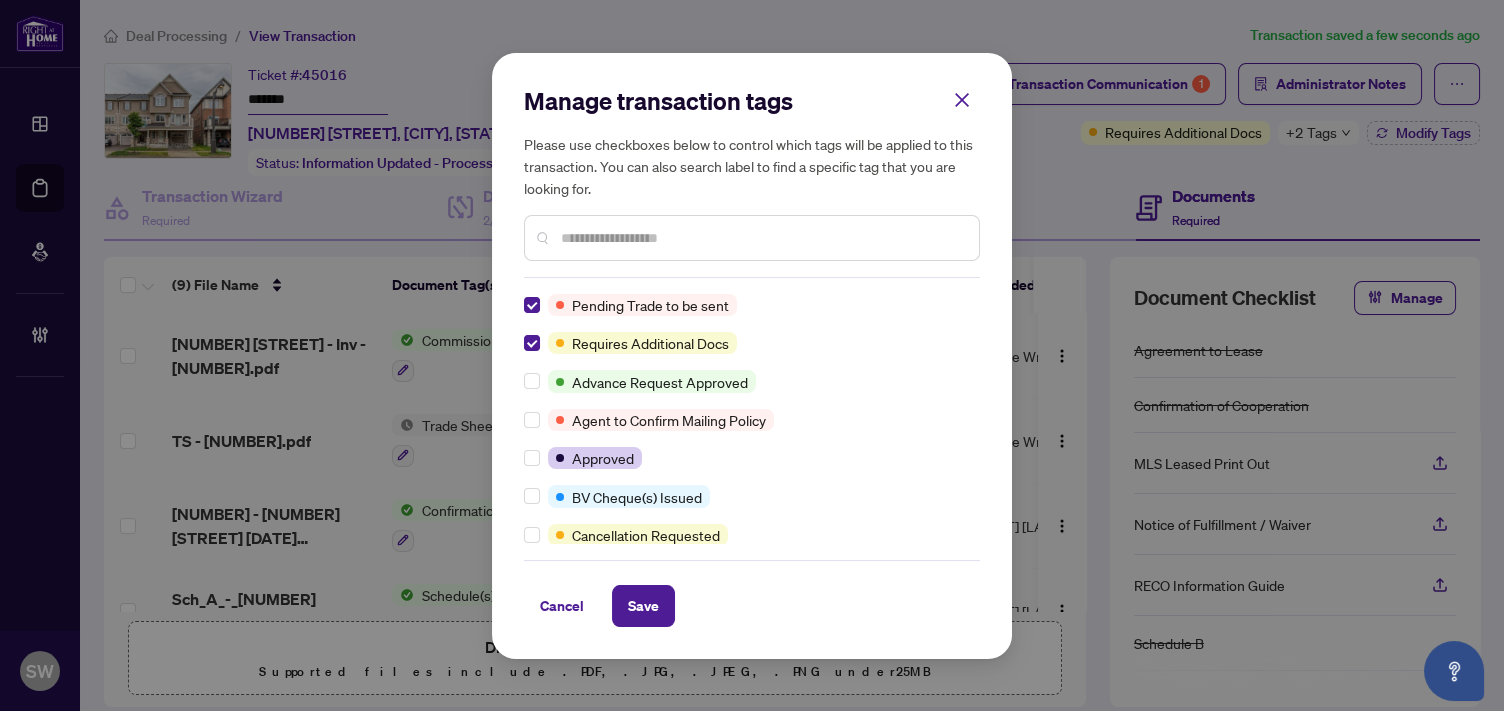 scroll, scrollTop: 0, scrollLeft: 0, axis: both 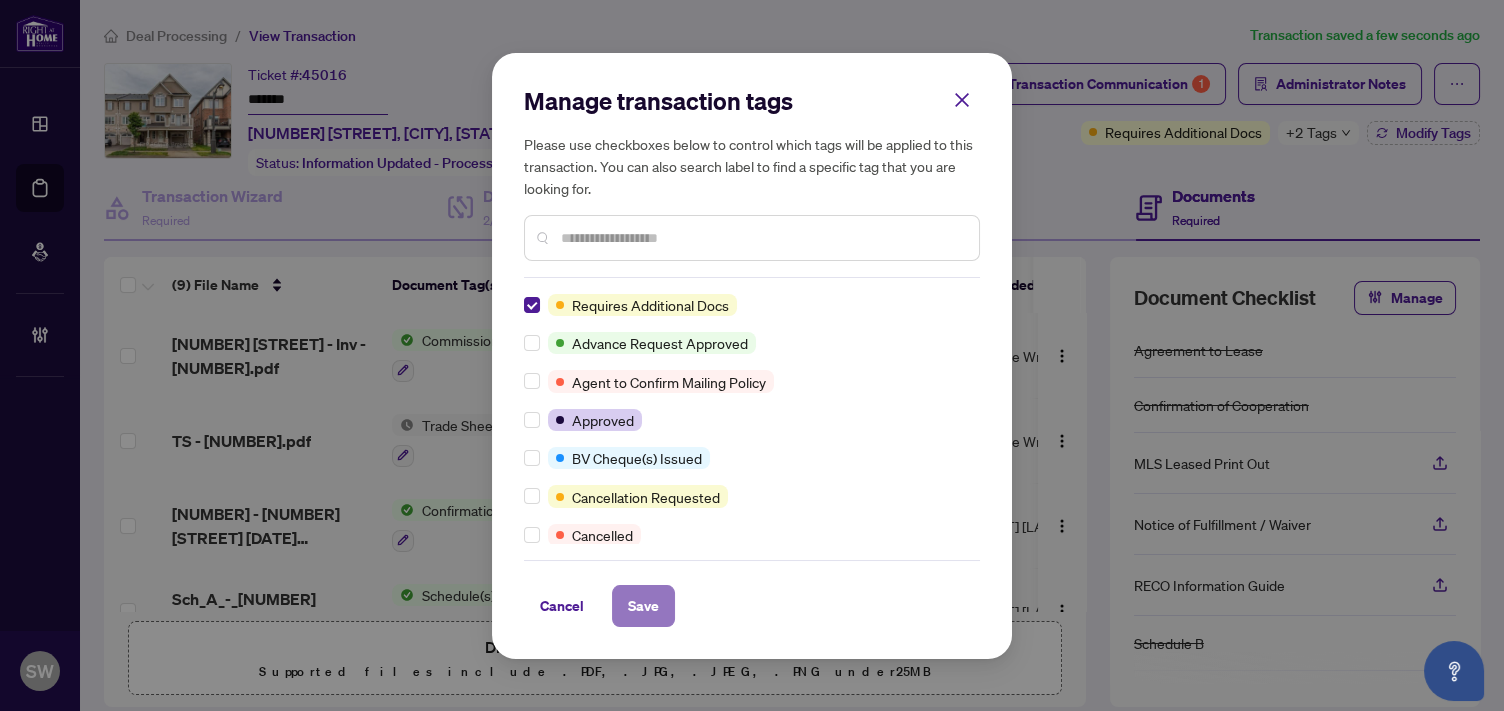 click on "Save" at bounding box center [643, 606] 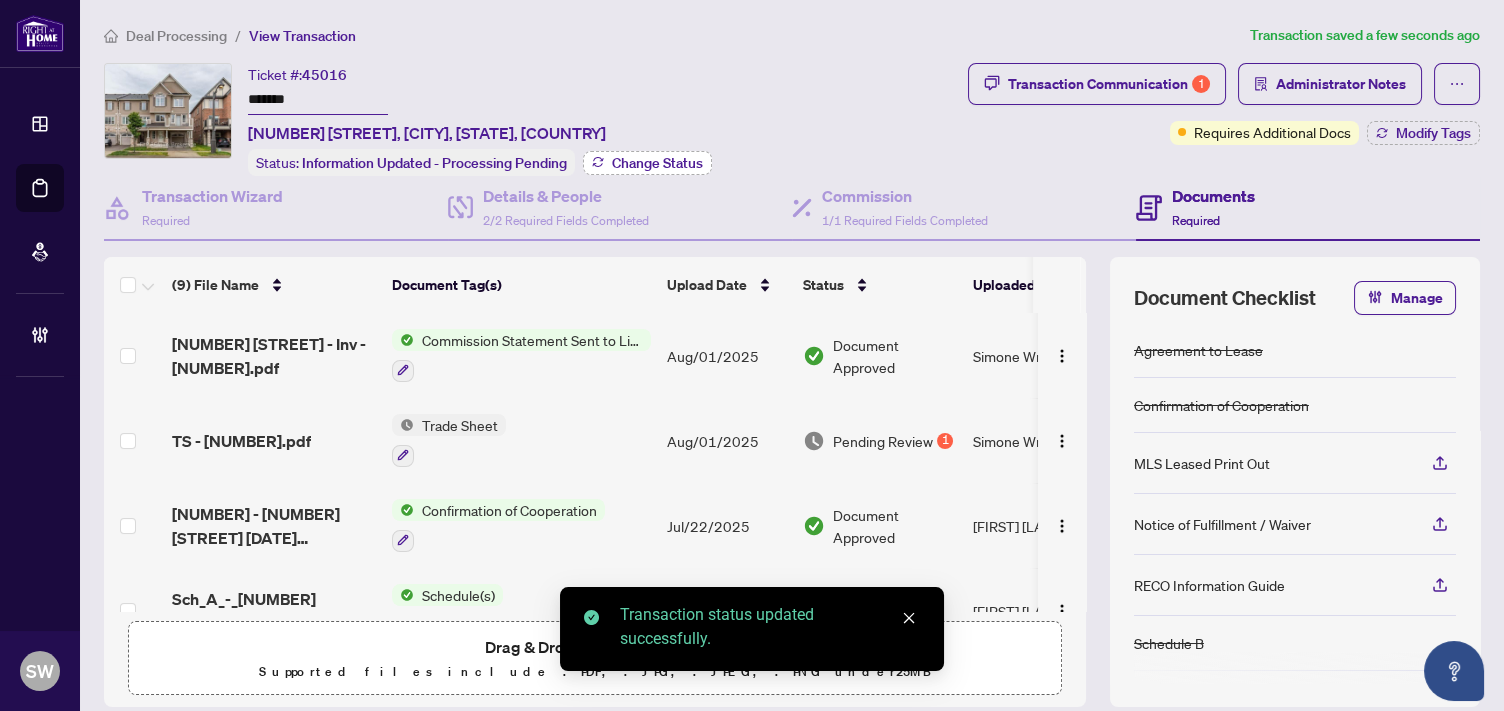 click on "Change Status" at bounding box center (657, 163) 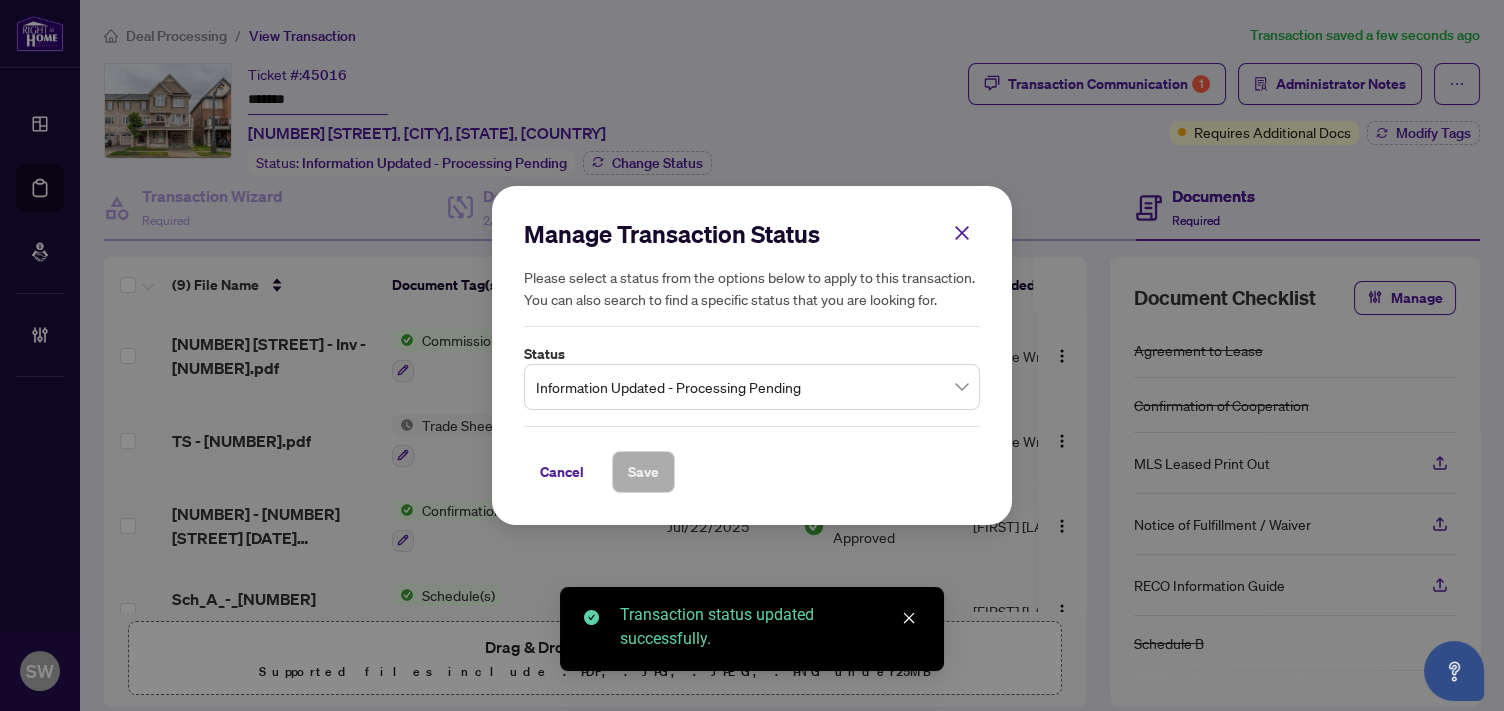 click on "Information Updated - Processing Pending" at bounding box center (752, 387) 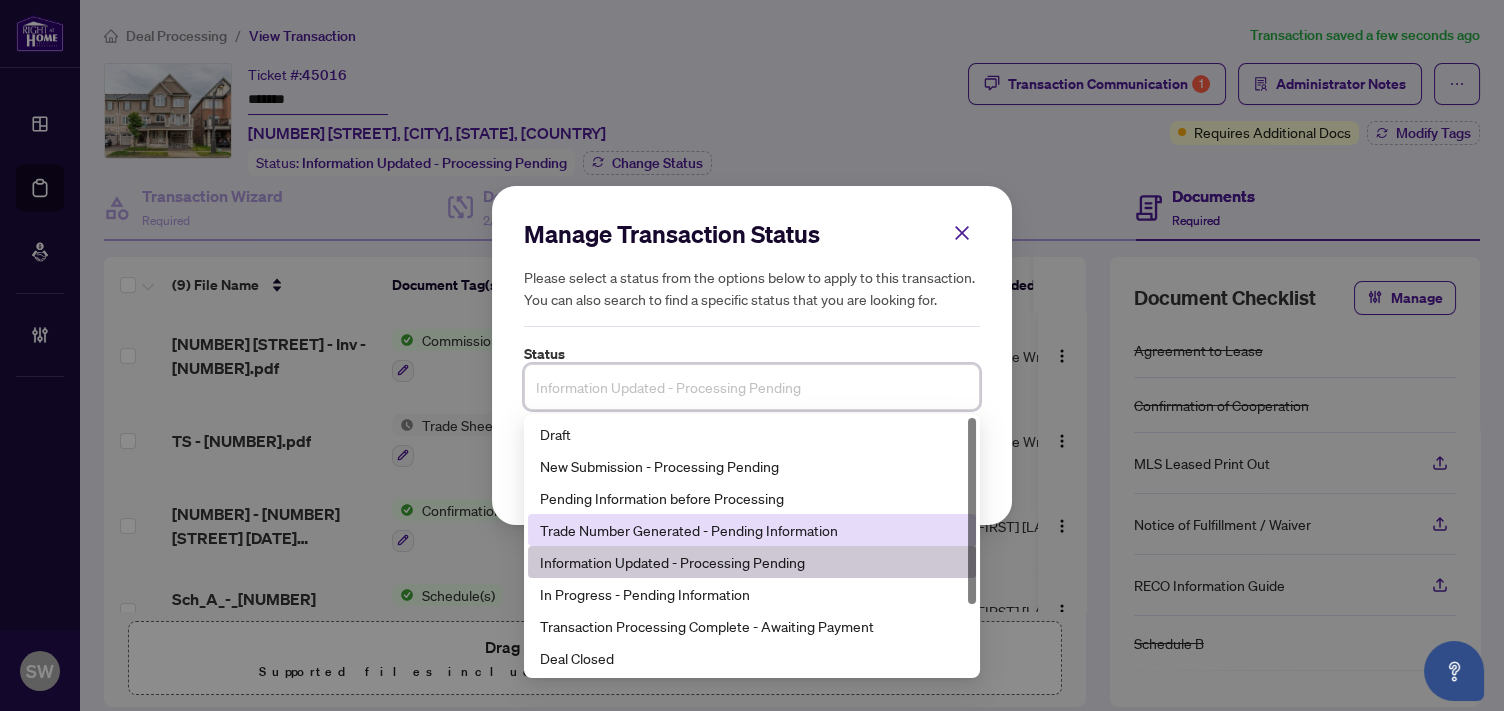 click on "Trade Number Generated - Pending Information" at bounding box center [752, 530] 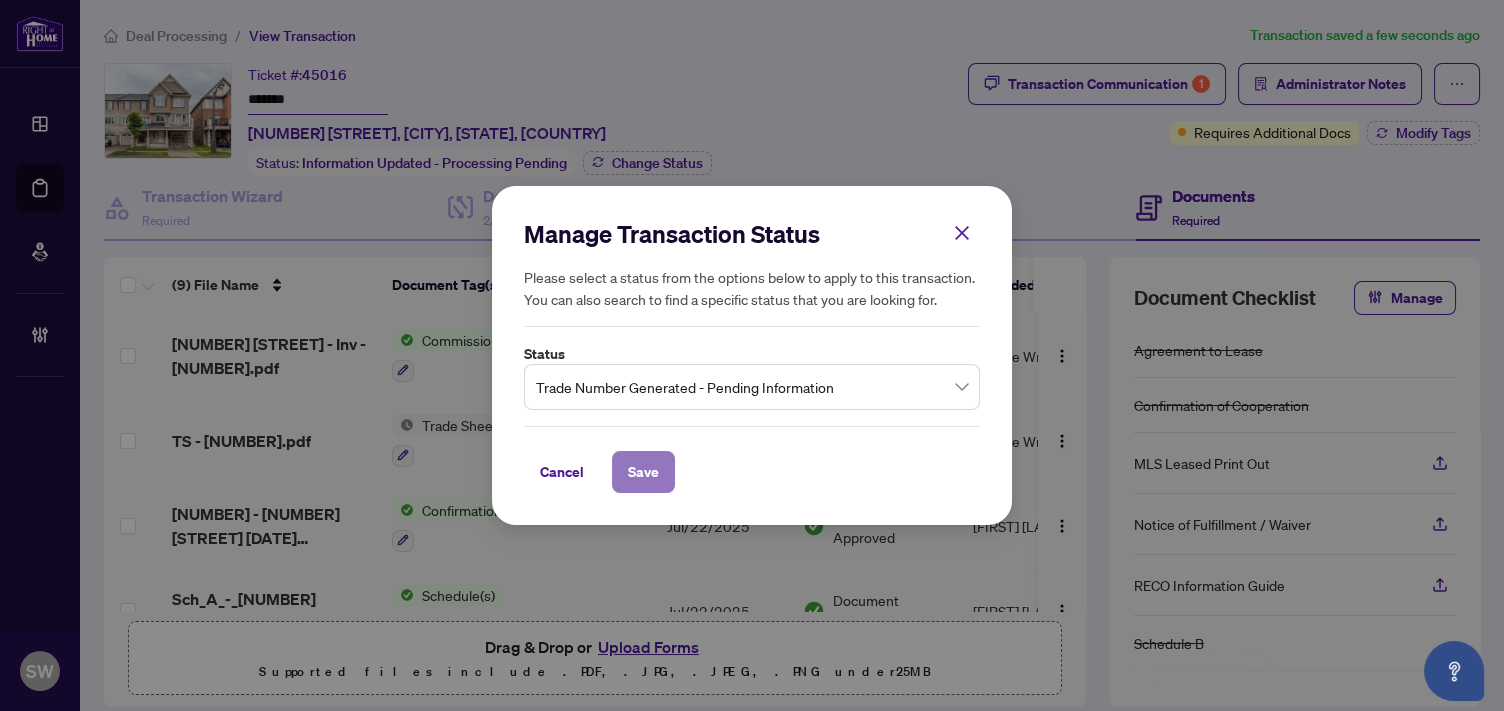 click on "Save" at bounding box center (643, 472) 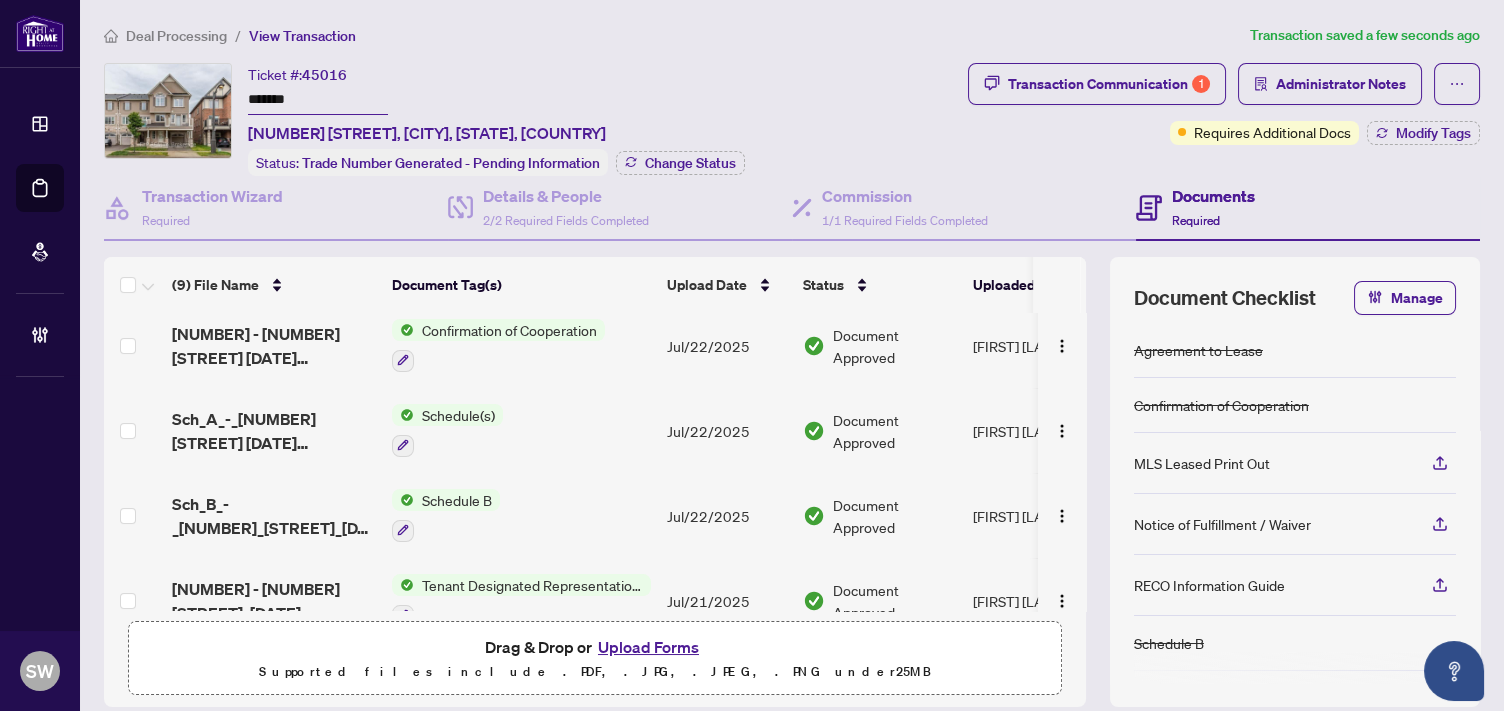 scroll, scrollTop: 0, scrollLeft: 0, axis: both 